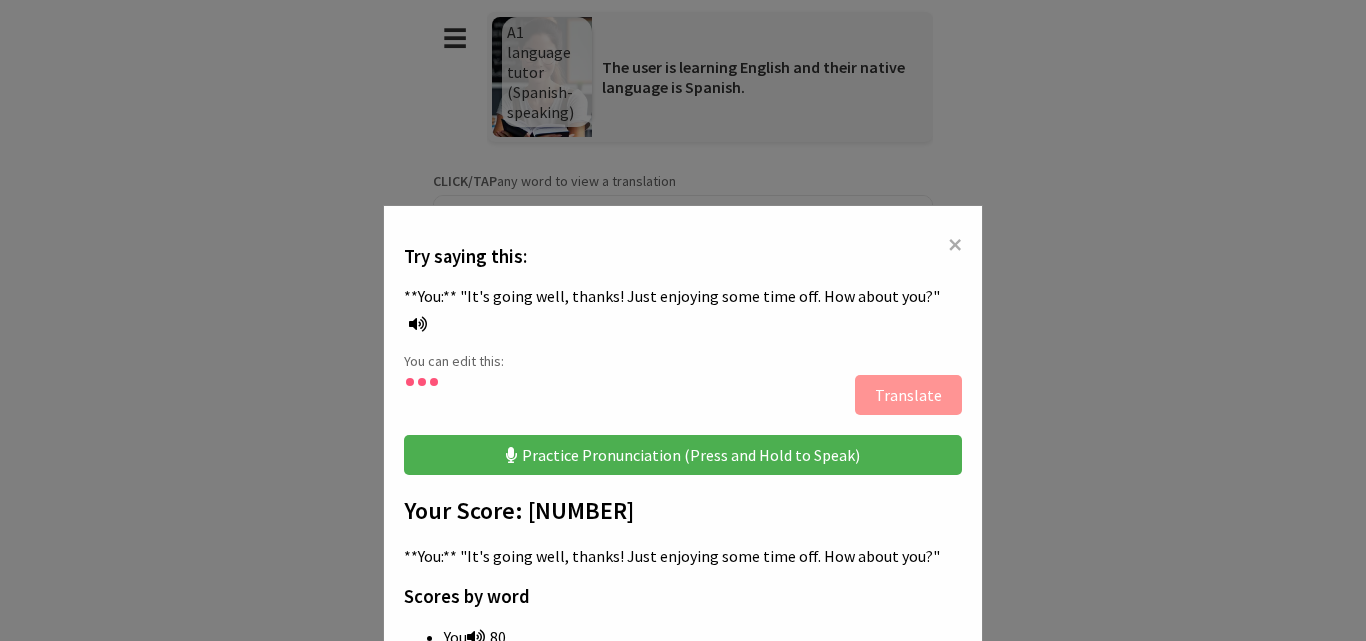 scroll, scrollTop: 0, scrollLeft: 0, axis: both 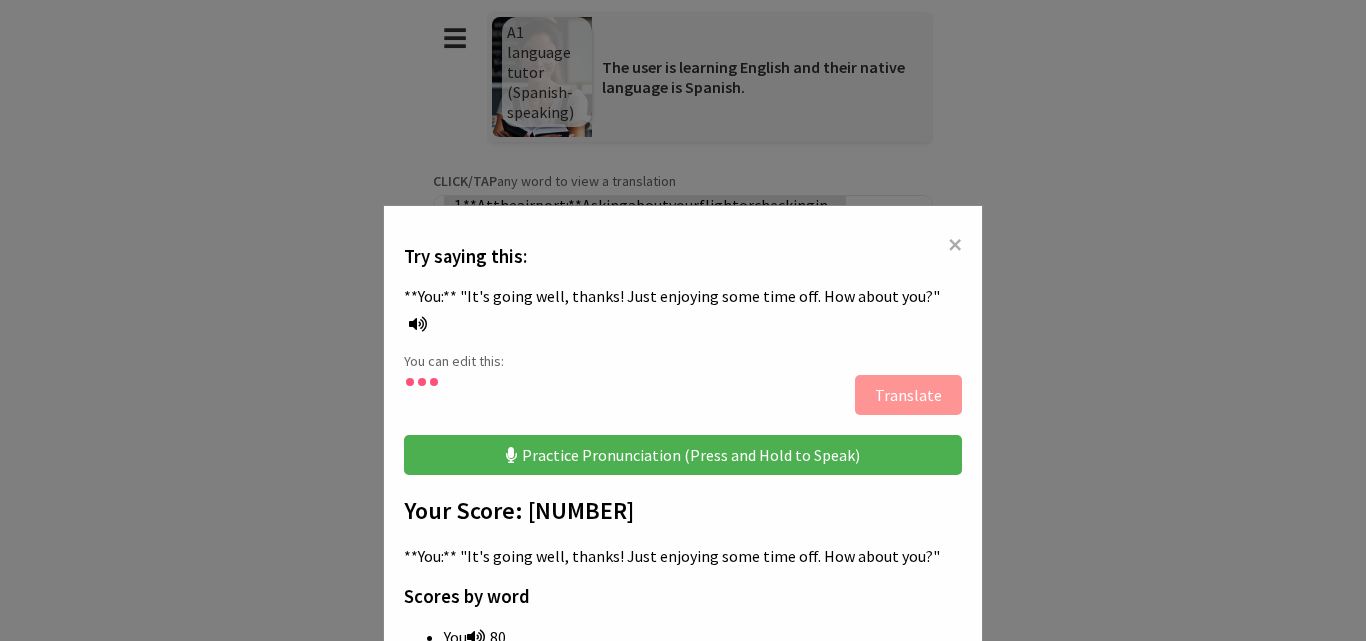 click on "×" at bounding box center (955, 244) 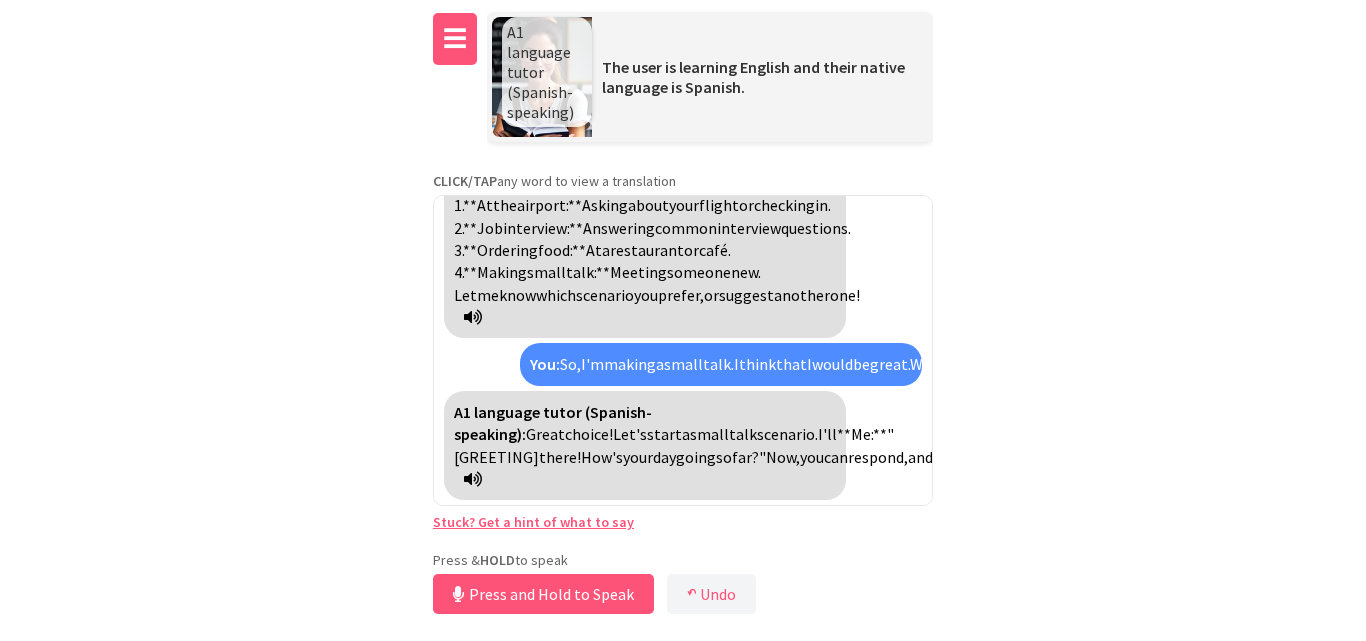 click on "☰" at bounding box center [455, 39] 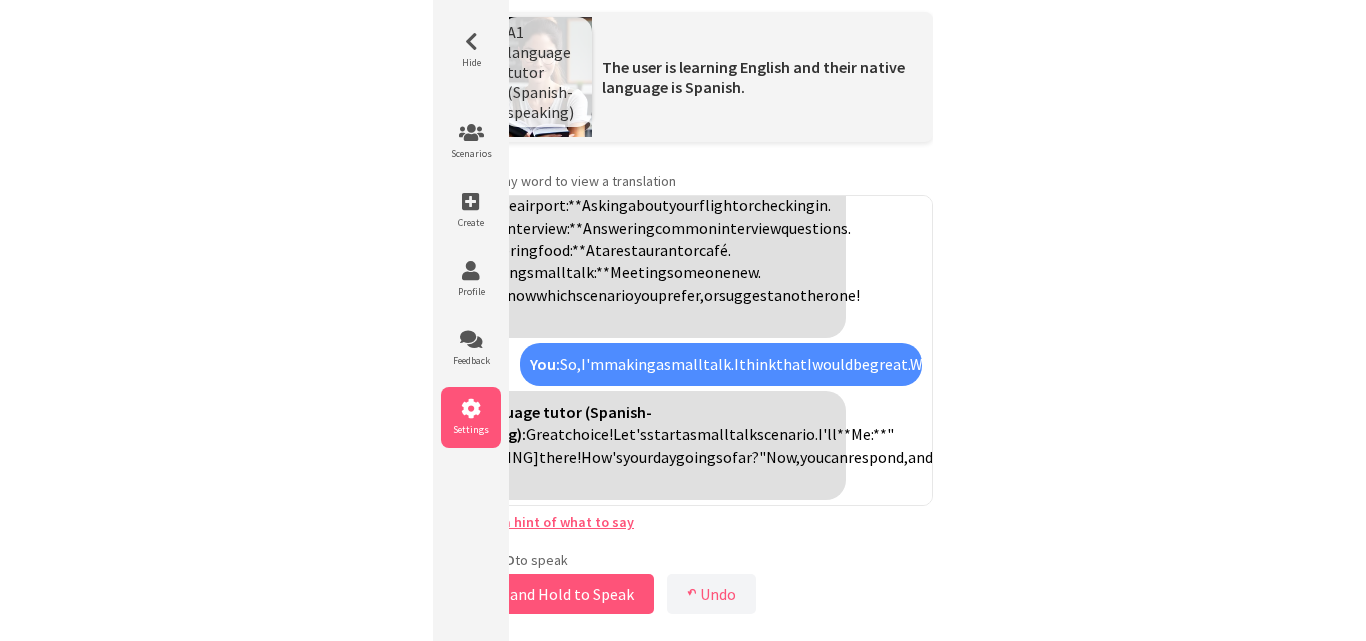 click on "Settings" at bounding box center (471, 417) 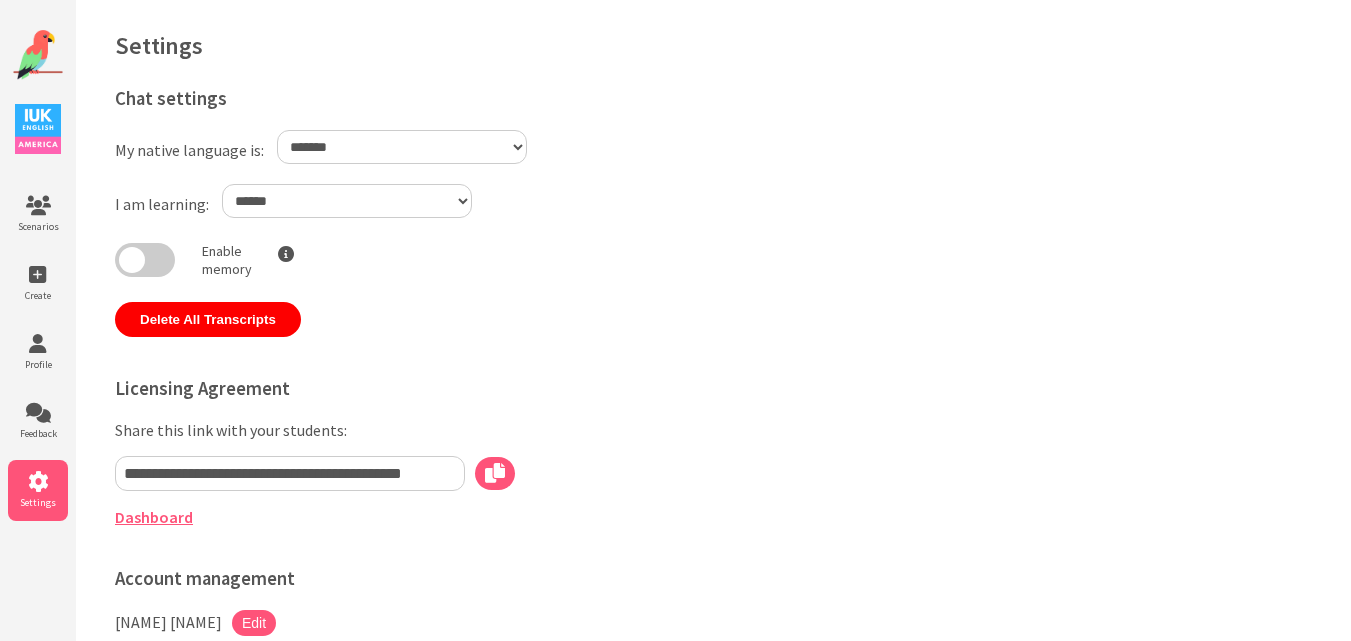 select on "**" 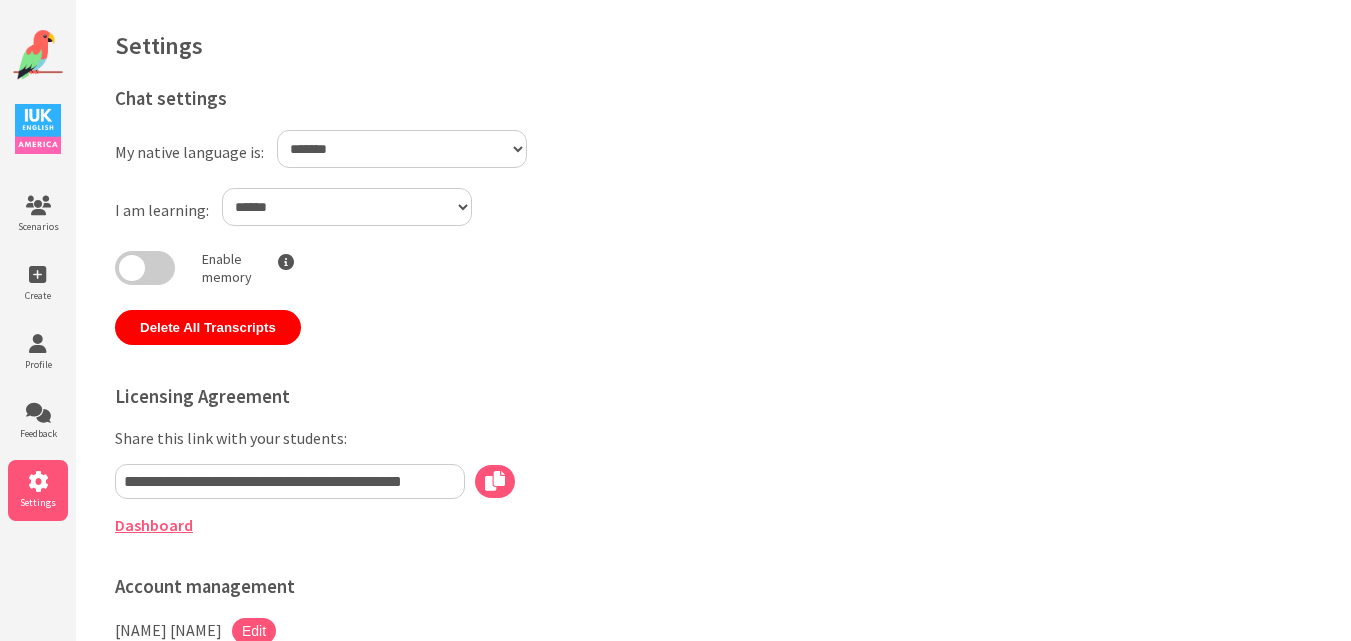 scroll, scrollTop: 0, scrollLeft: 0, axis: both 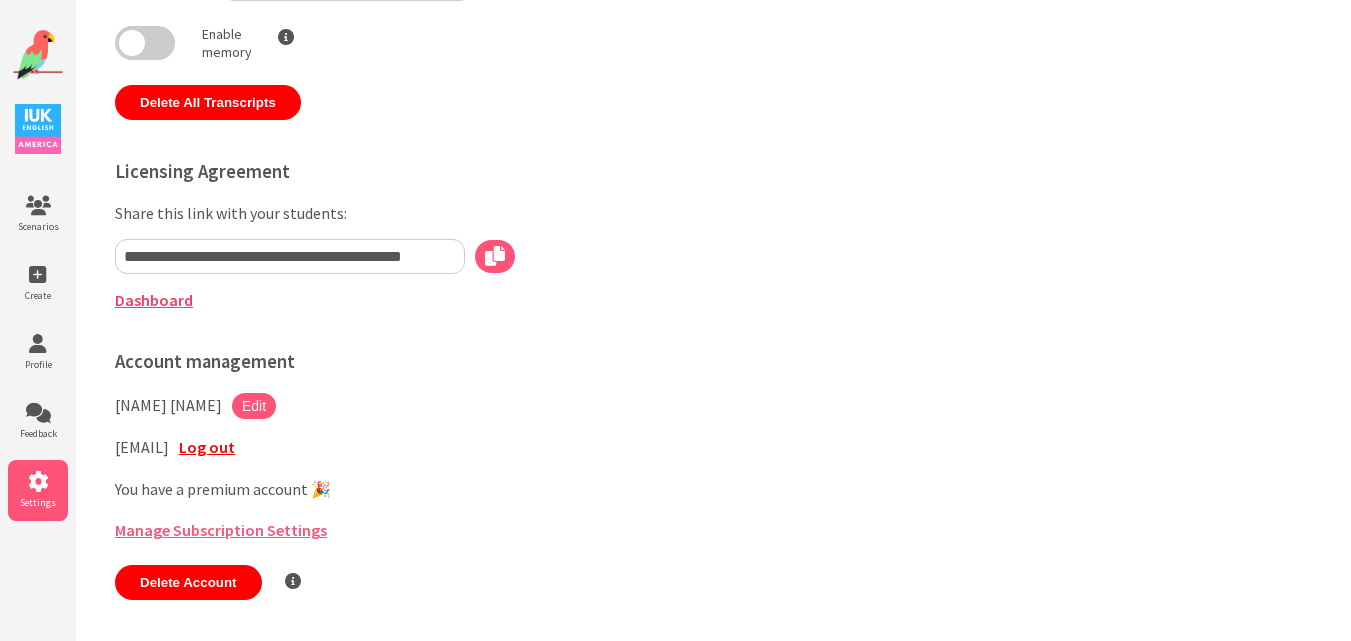 click on "Dashboard" at bounding box center (154, 300) 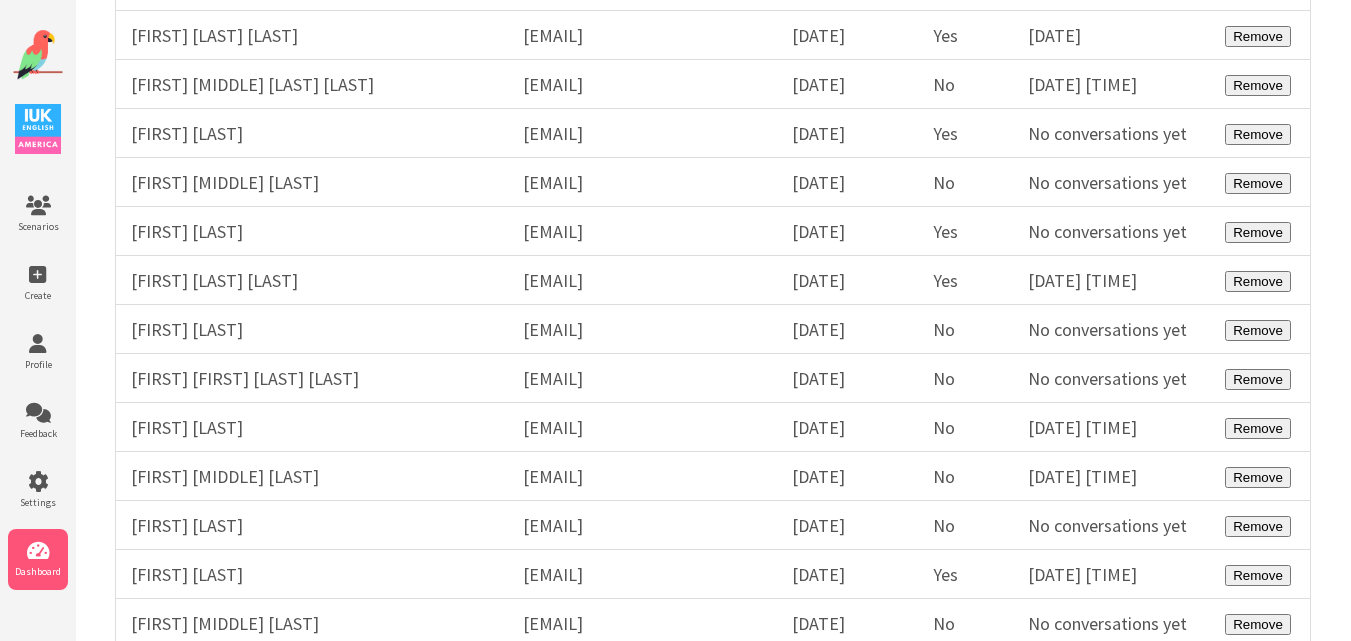 scroll, scrollTop: 23749, scrollLeft: 0, axis: vertical 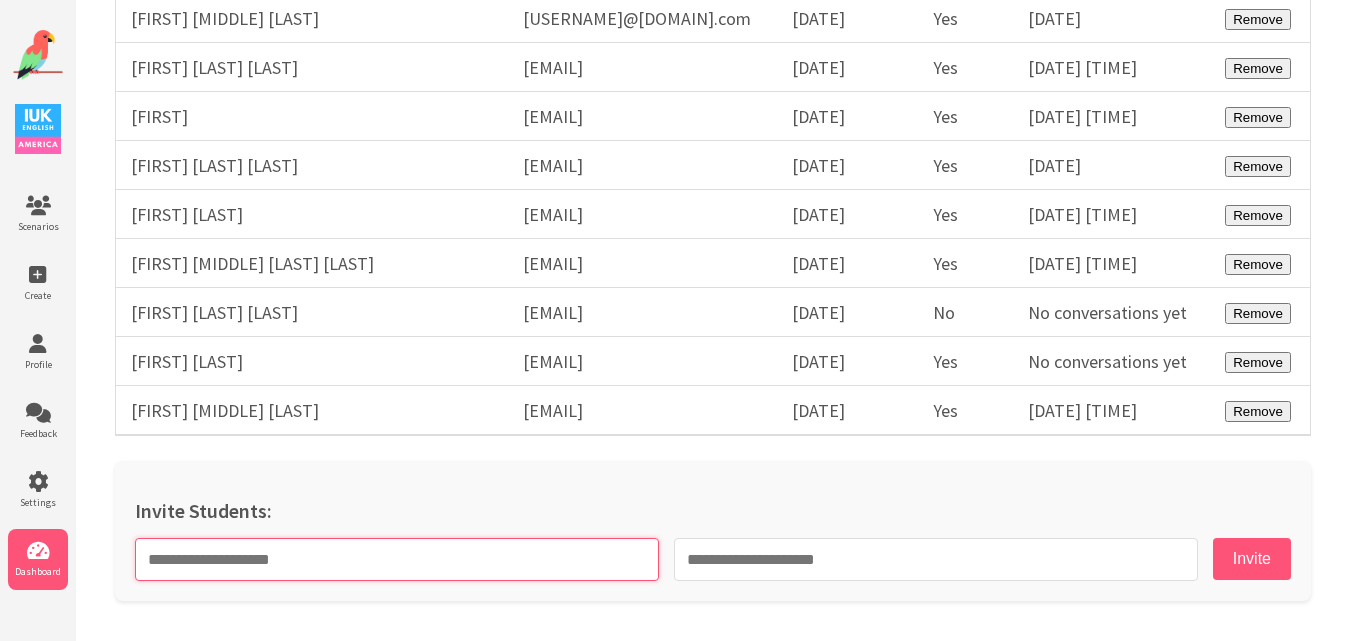 click at bounding box center (397, 559) 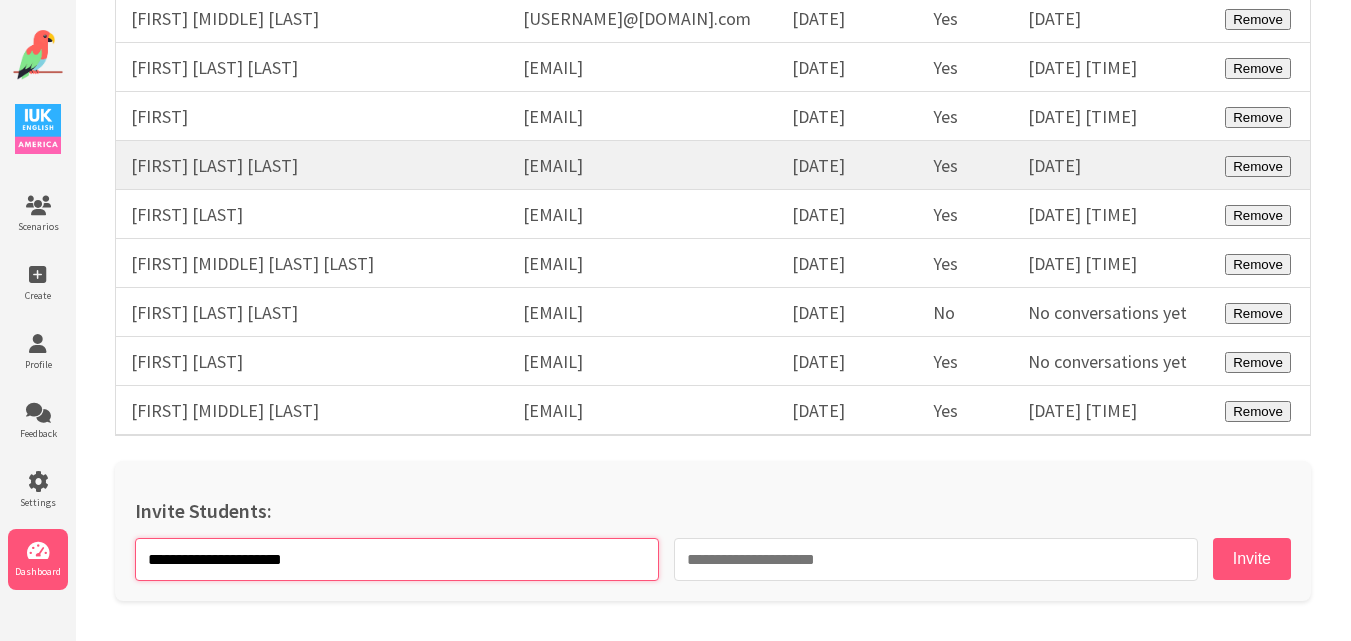 type on "**********" 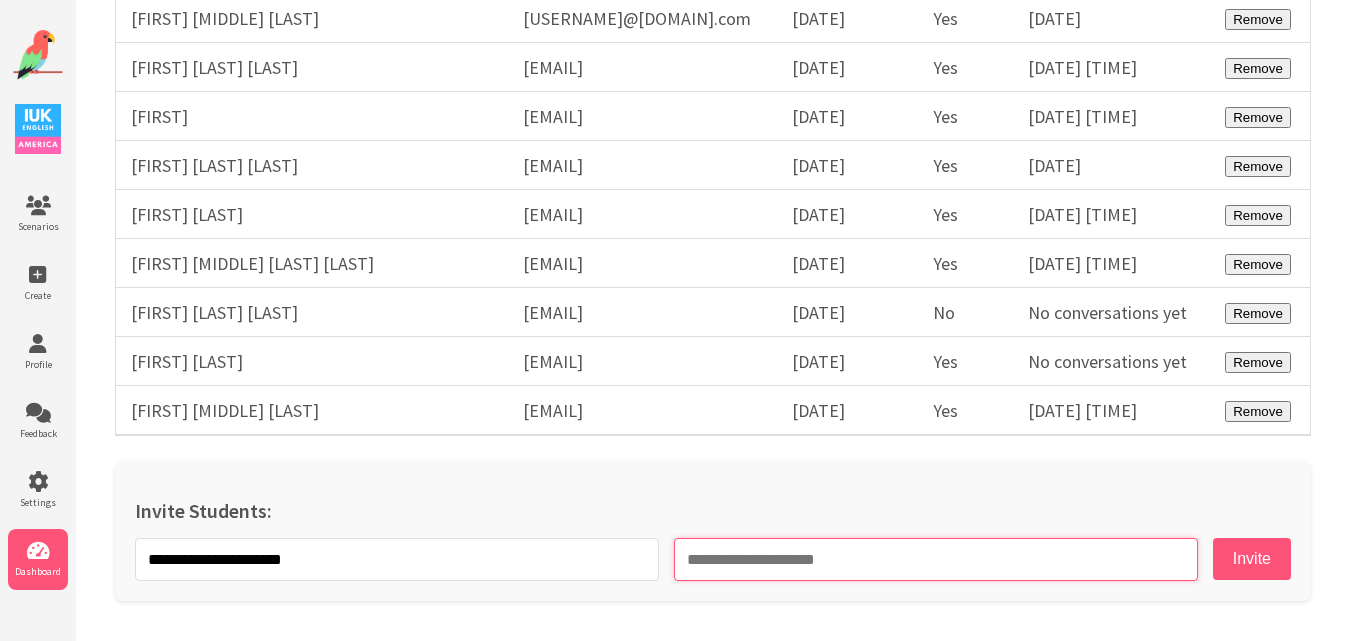 click at bounding box center (936, 559) 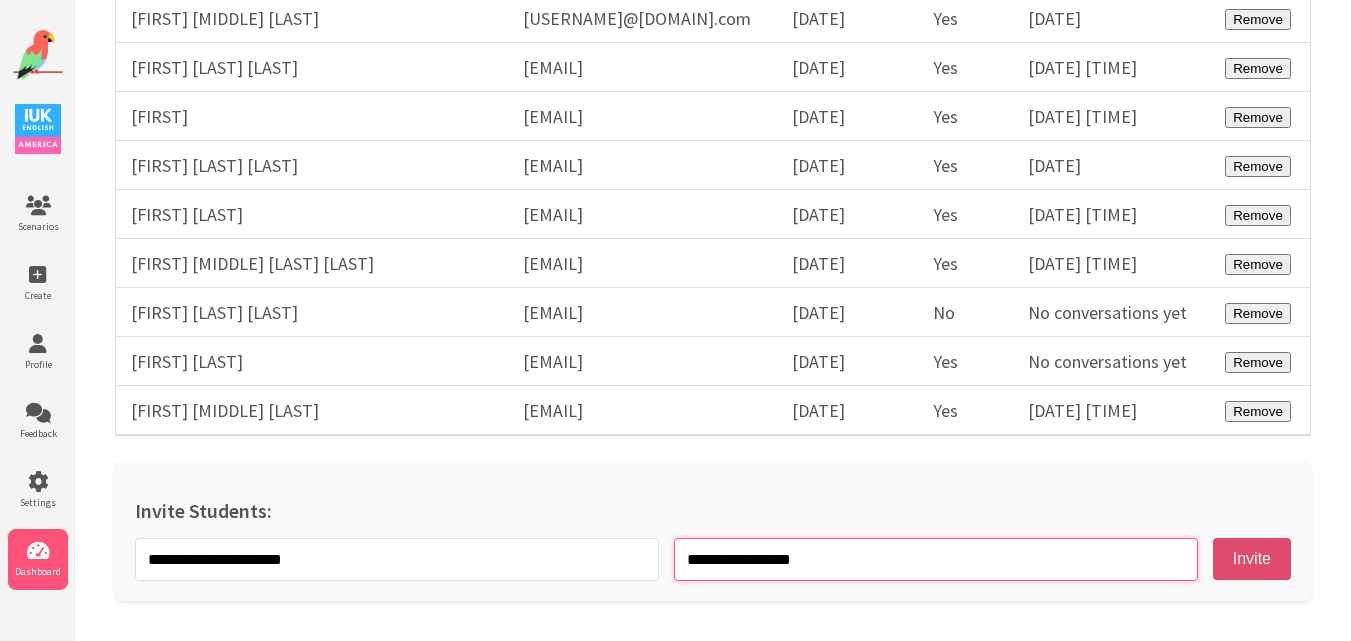 type on "**********" 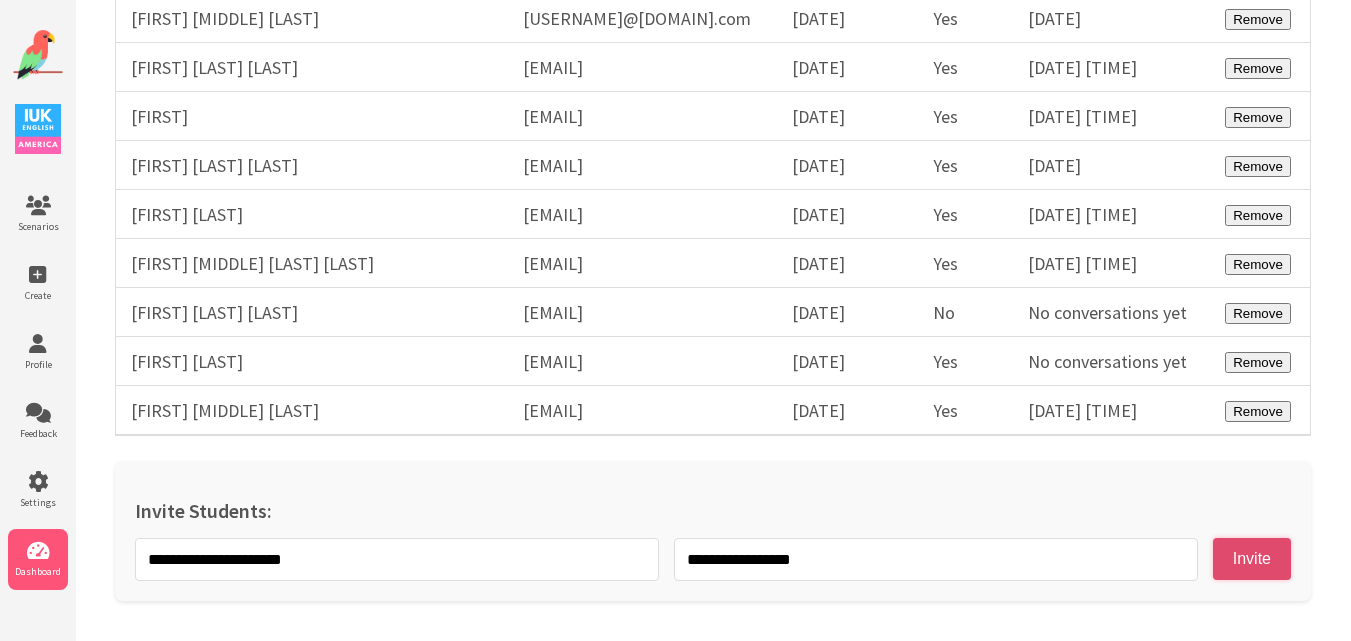 click on "Invite" at bounding box center (1252, 559) 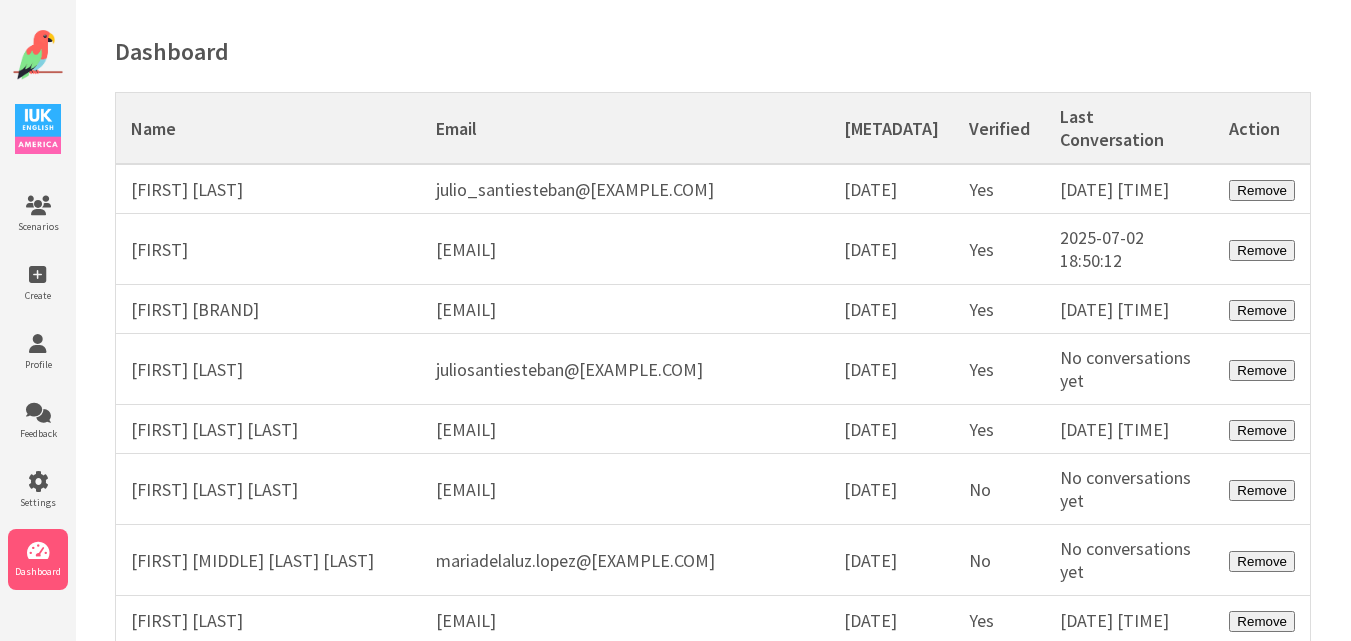 scroll, scrollTop: 0, scrollLeft: 0, axis: both 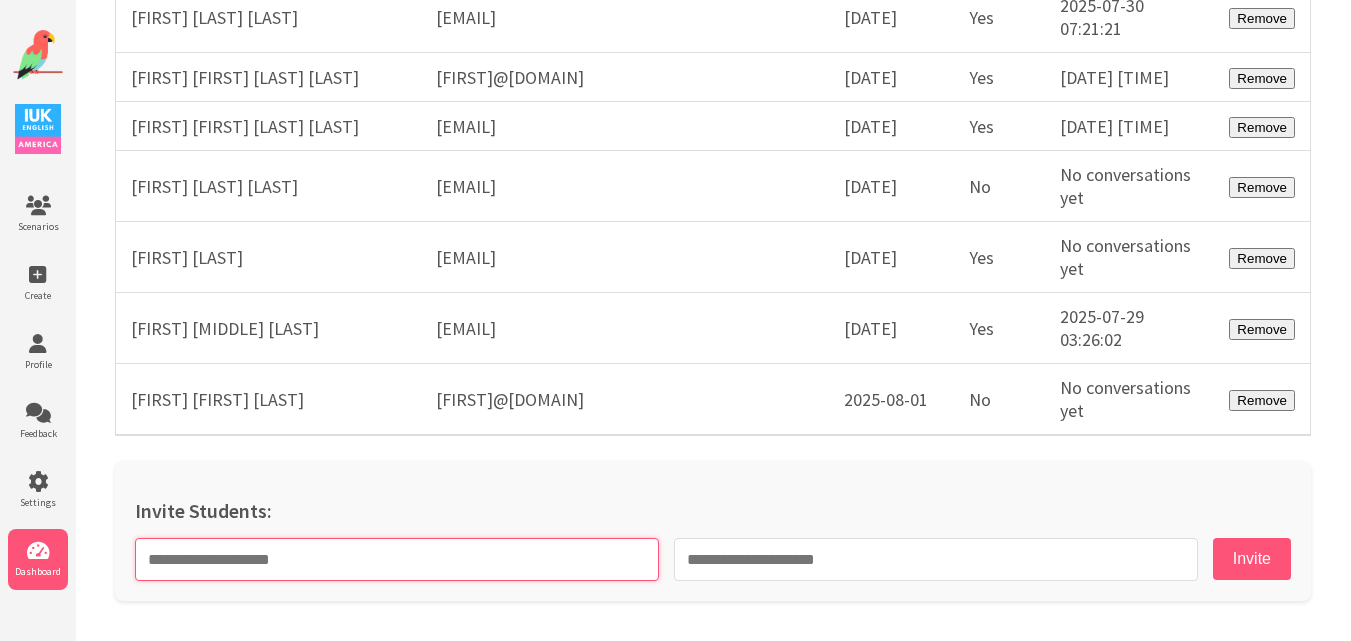 click at bounding box center [397, 559] 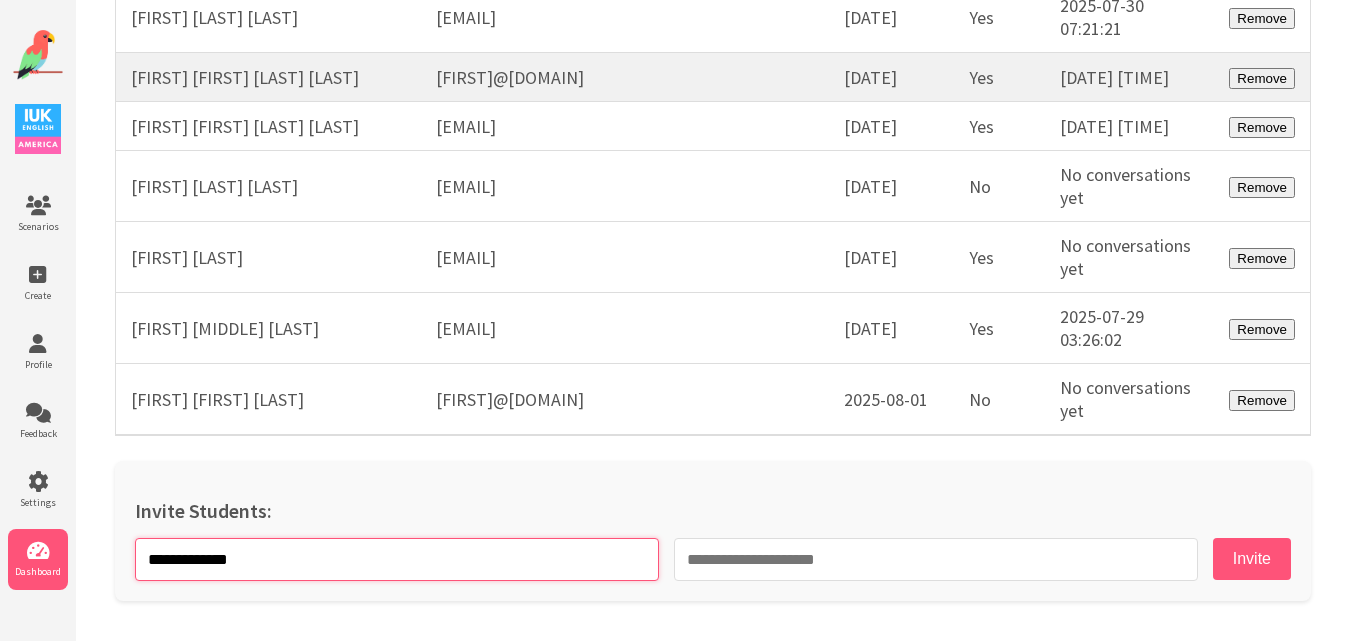 type on "**********" 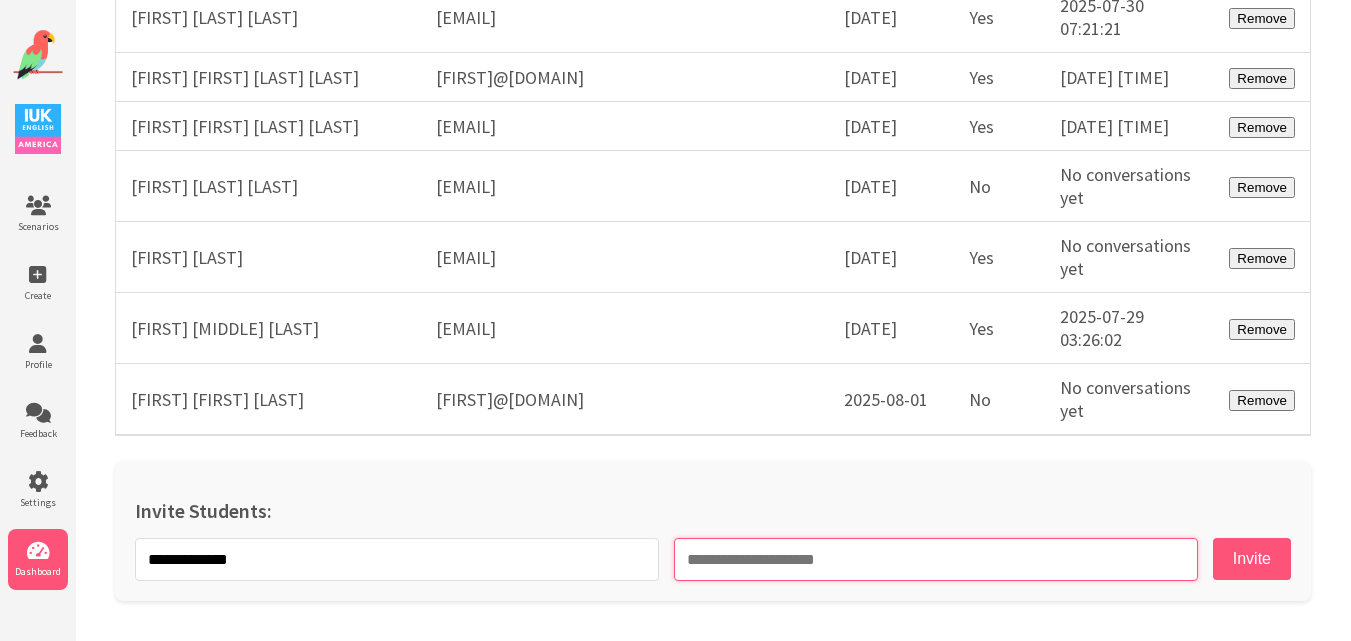 click at bounding box center [936, 559] 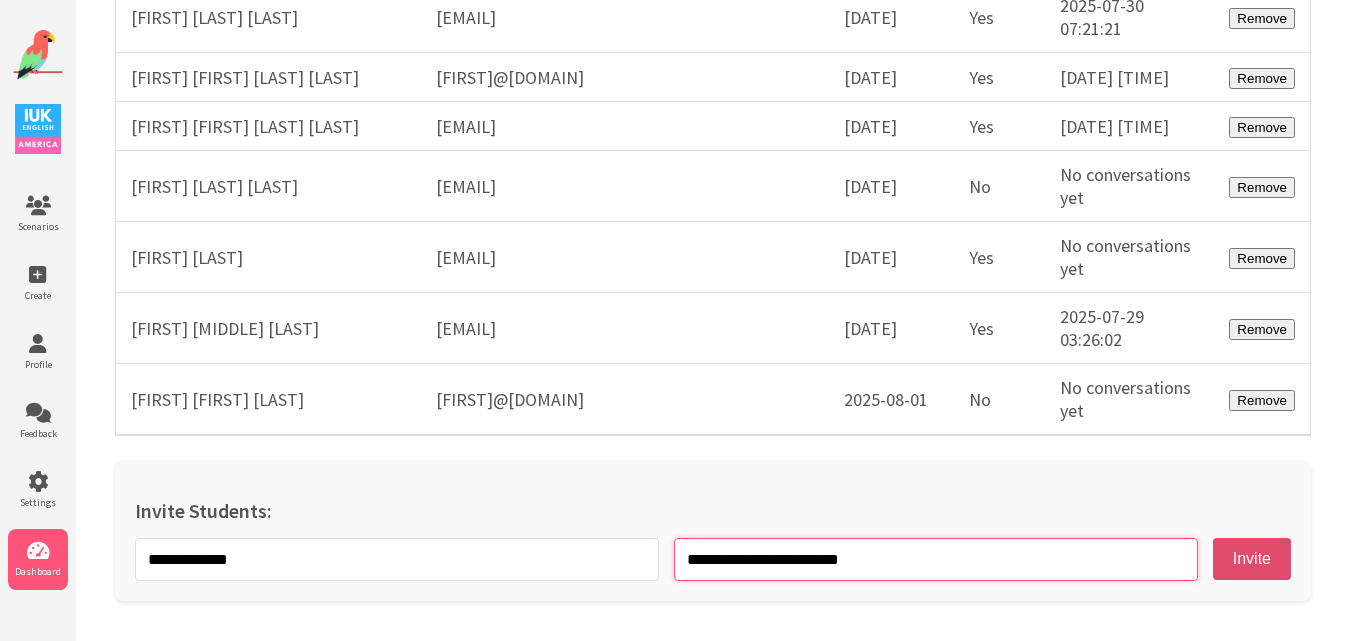 type on "**********" 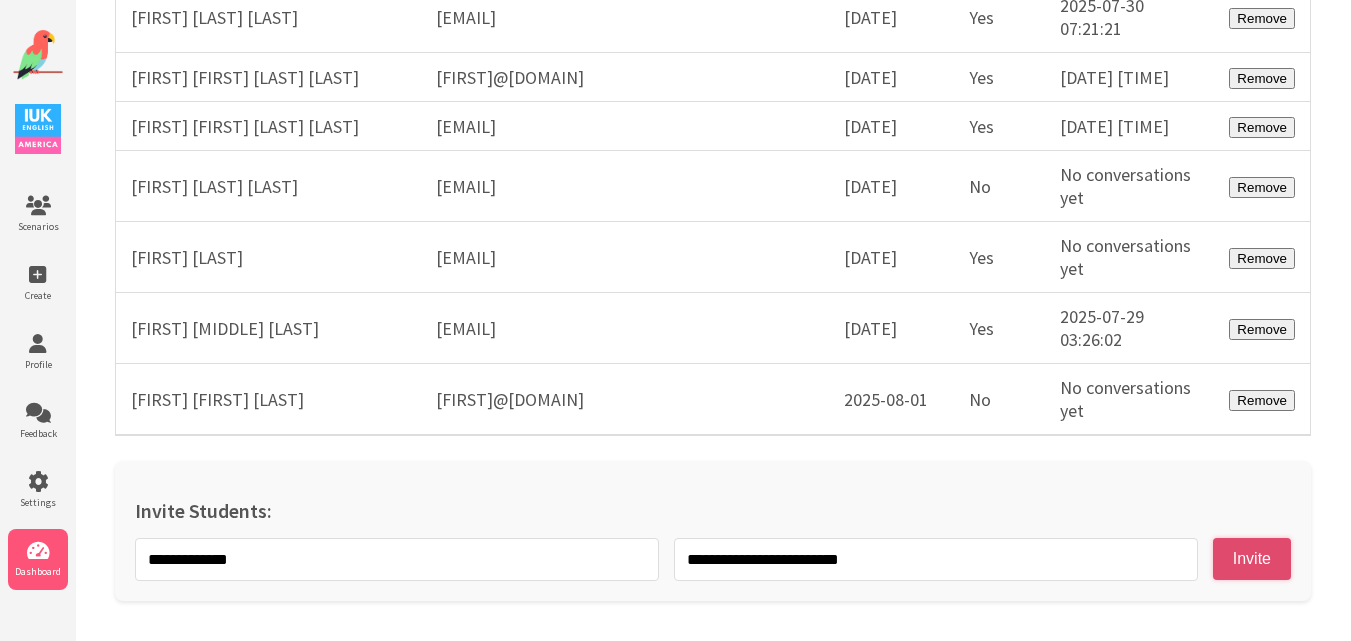 click on "Invite" at bounding box center (1252, 559) 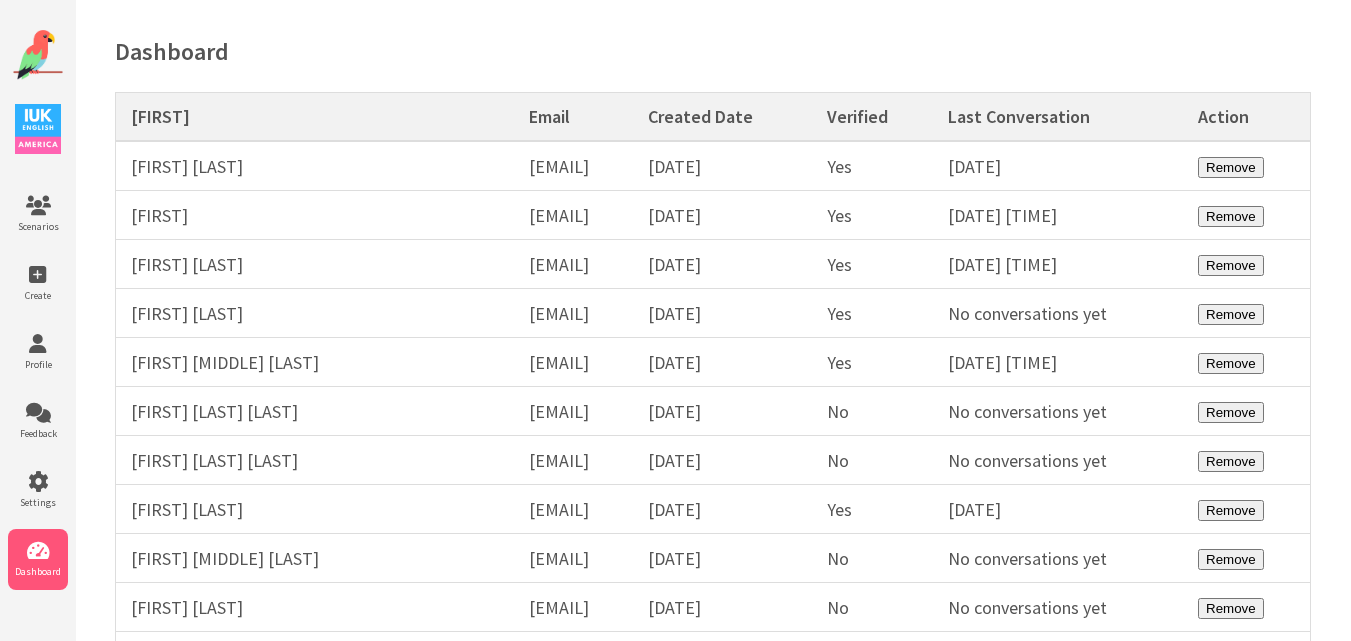 scroll, scrollTop: 0, scrollLeft: 0, axis: both 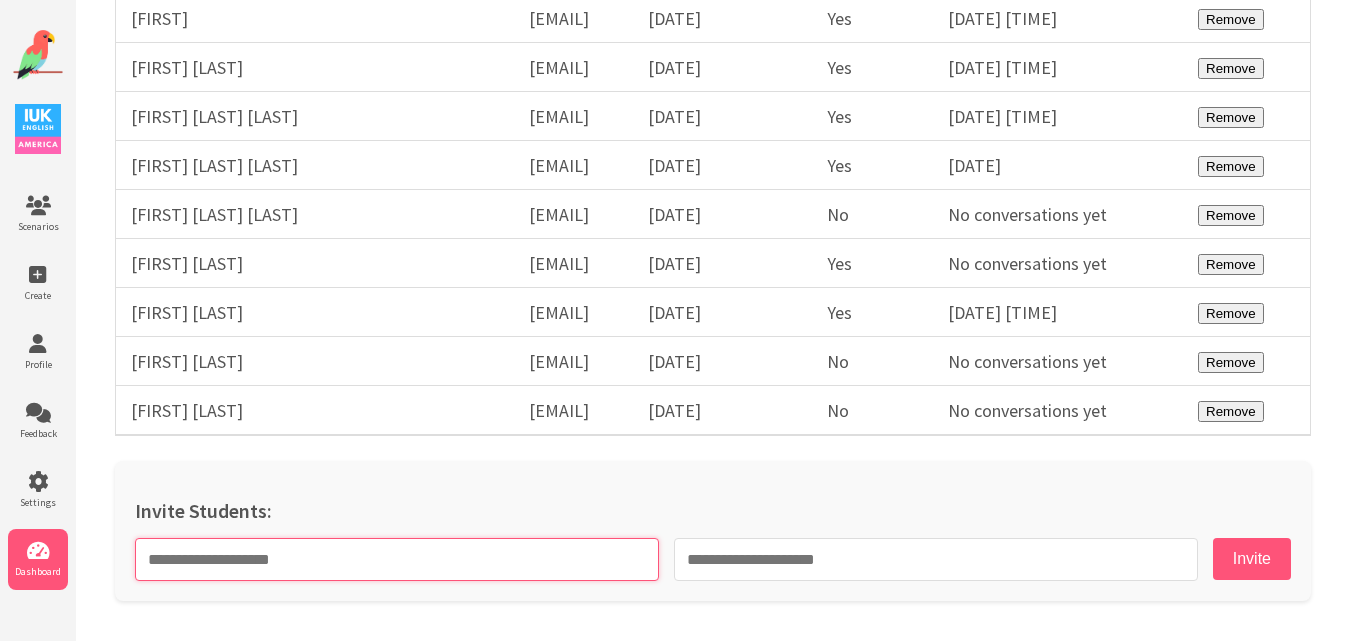click at bounding box center (397, 559) 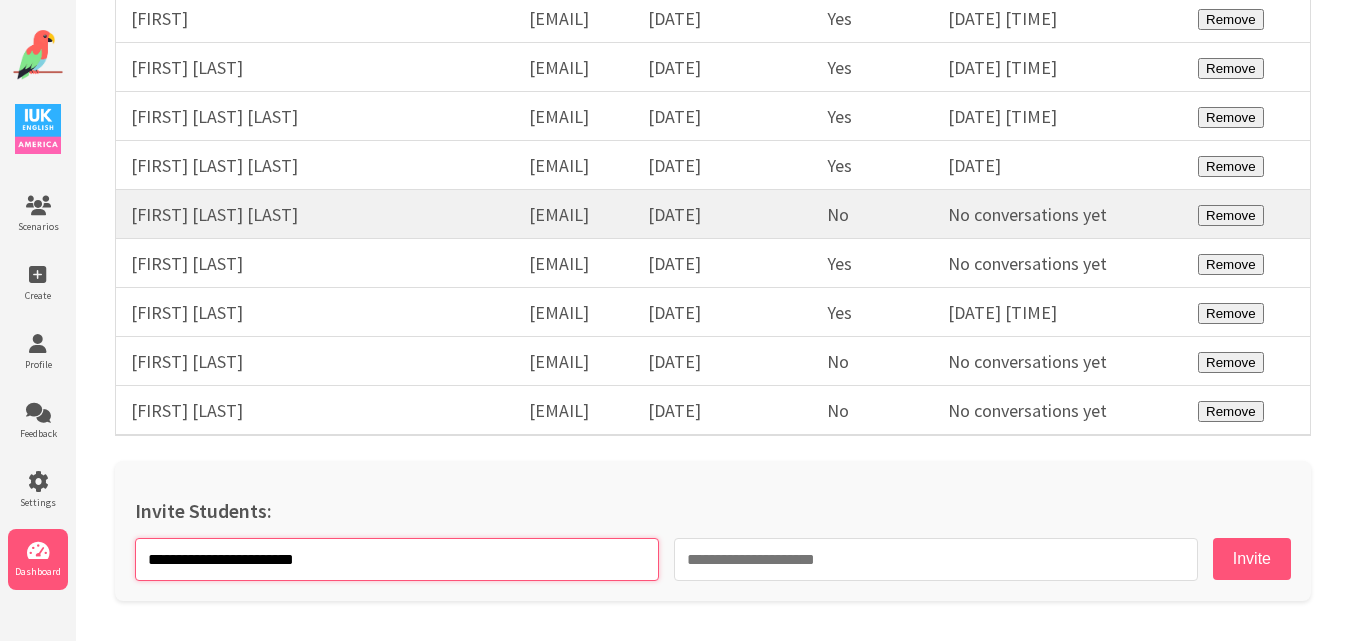 type on "**********" 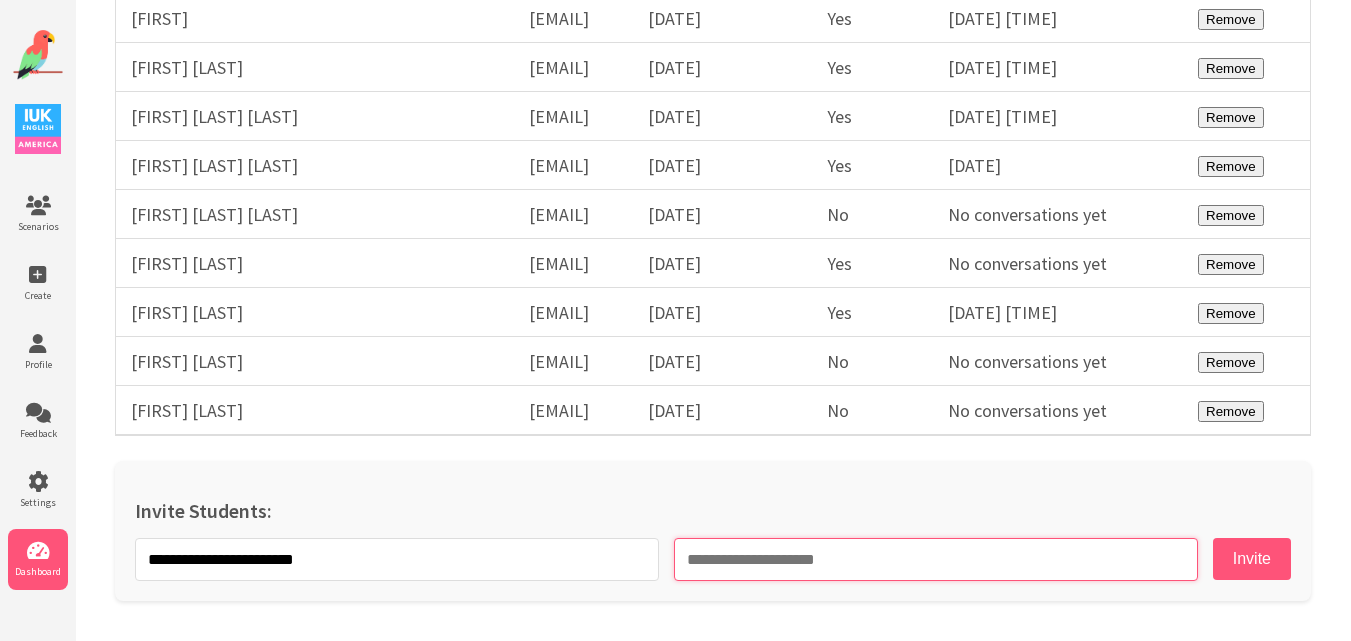 click at bounding box center (936, 559) 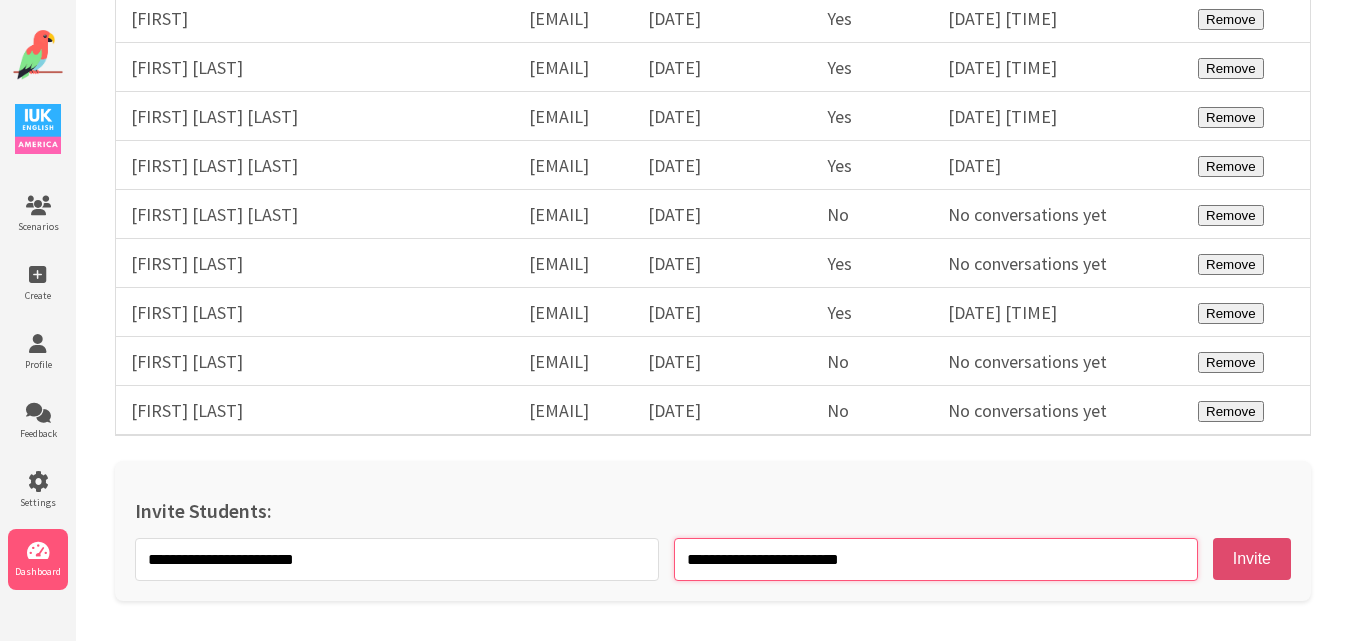 type on "**********" 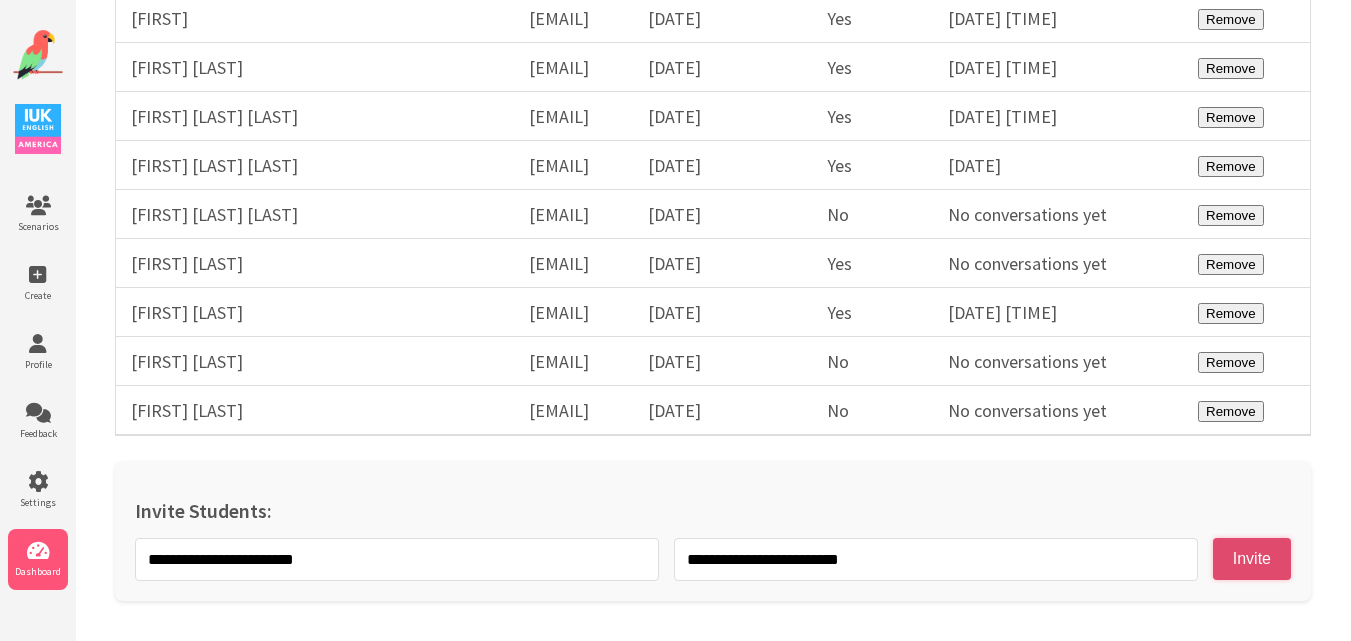 click on "Invite" at bounding box center (1252, 559) 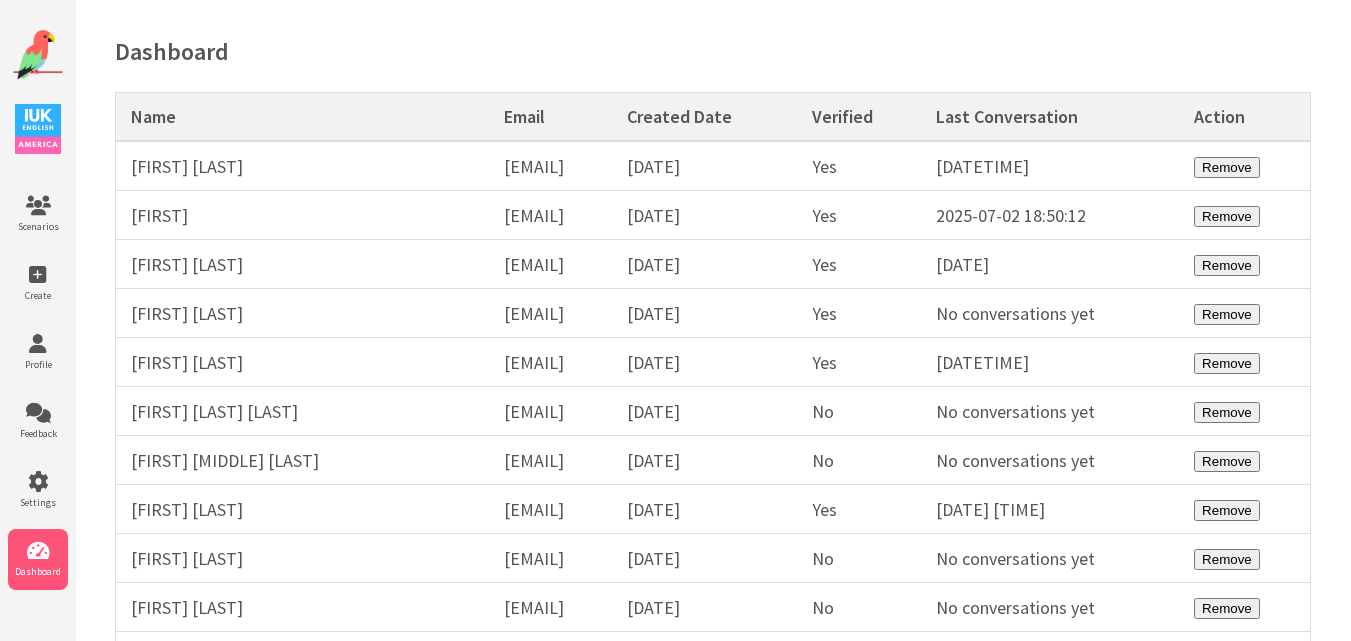 scroll, scrollTop: 0, scrollLeft: 0, axis: both 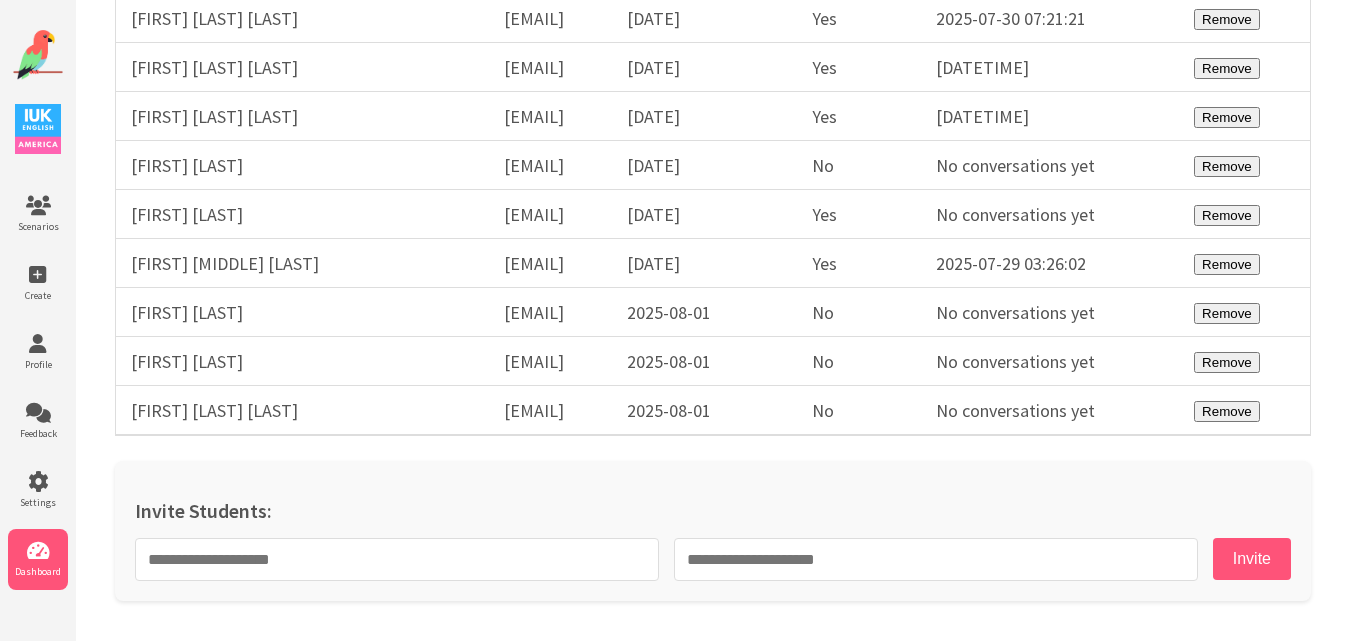 click at bounding box center (38, 55) 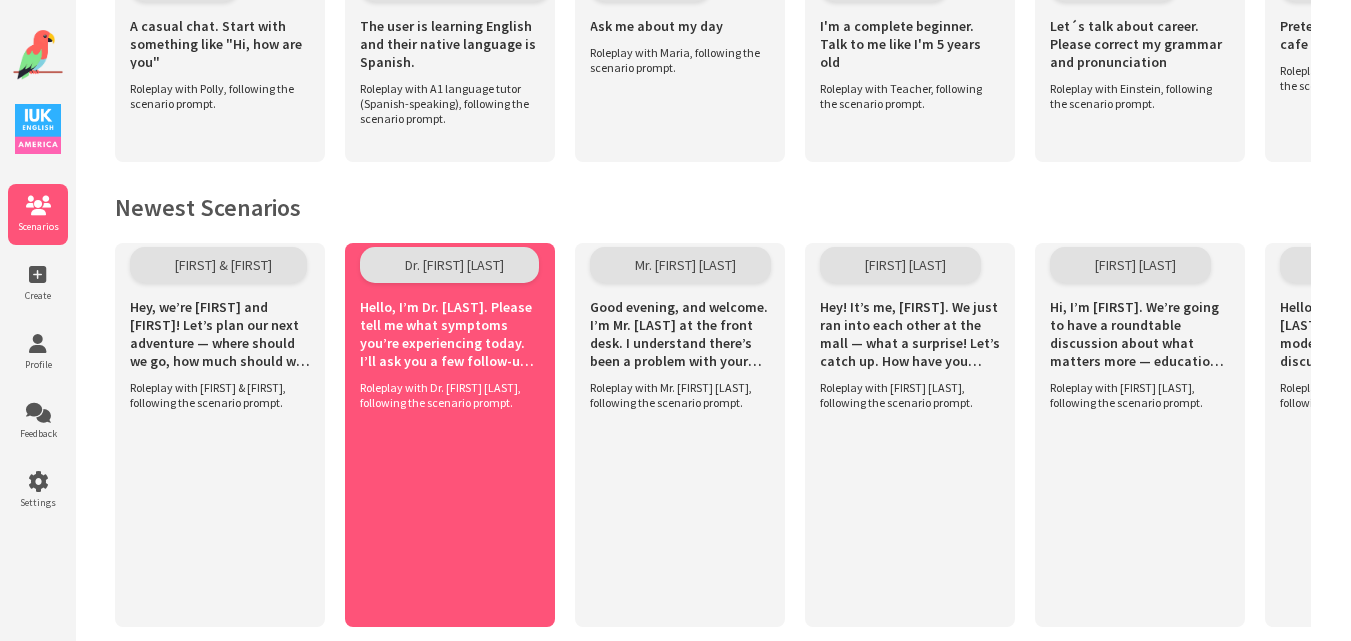 scroll, scrollTop: 300, scrollLeft: 0, axis: vertical 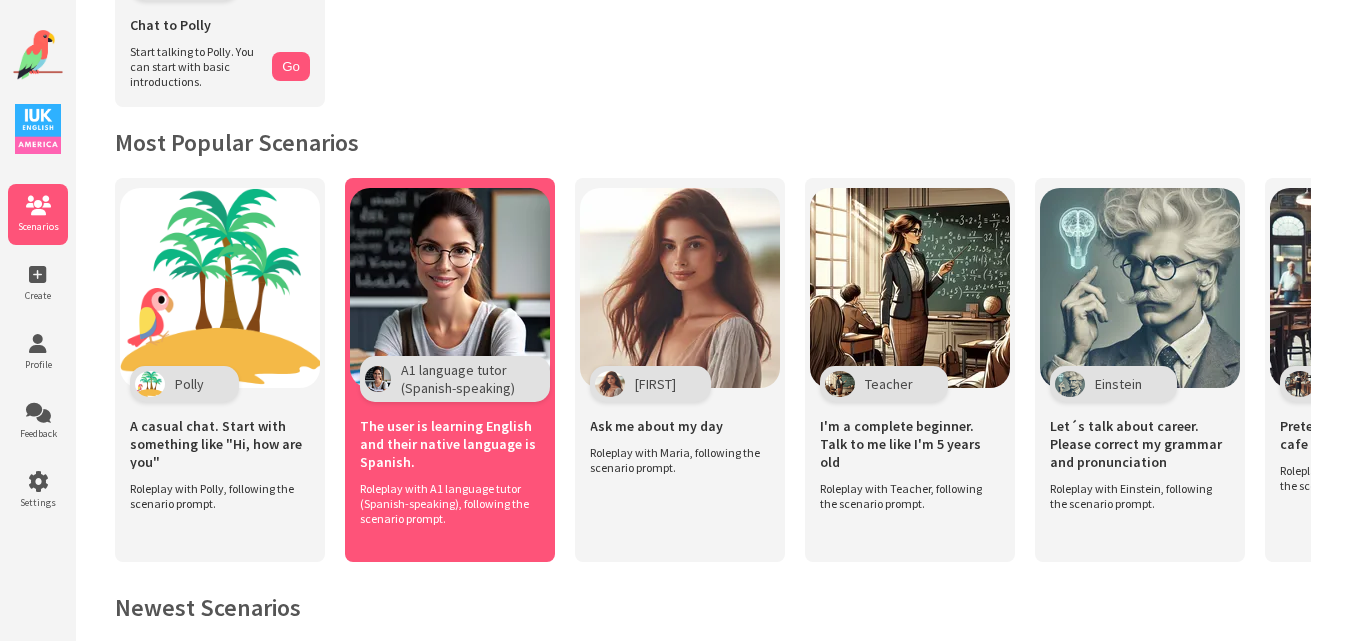 click at bounding box center (450, 288) 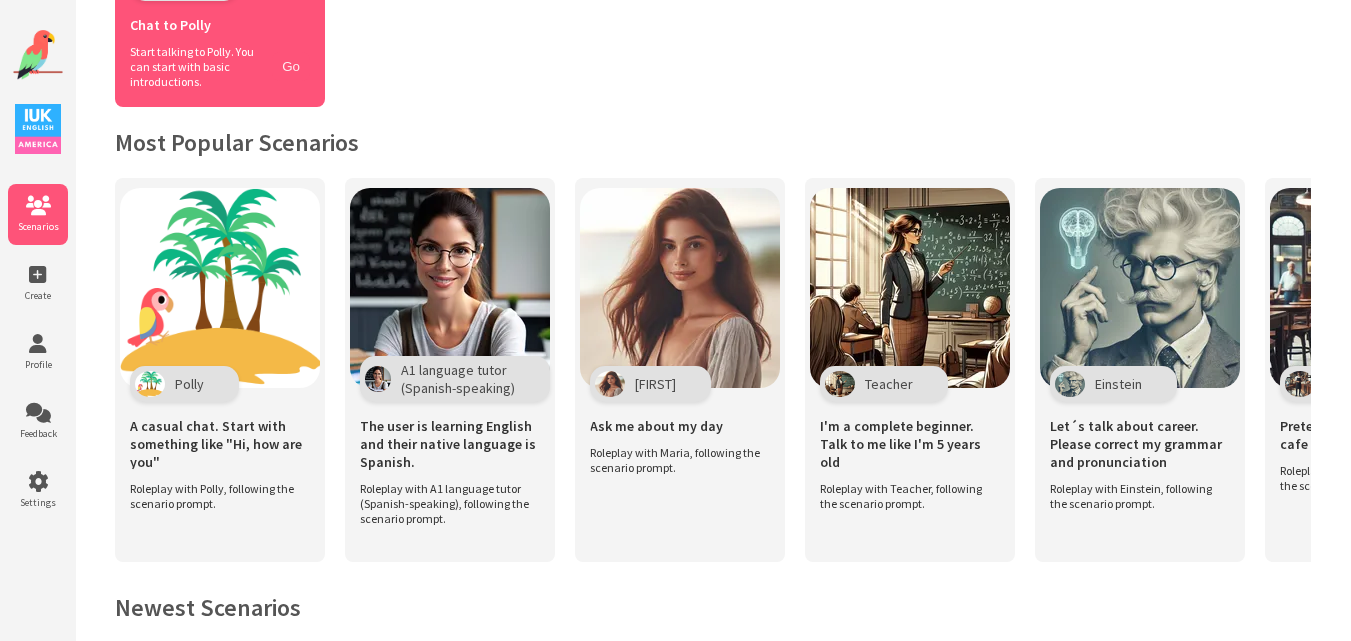 click on "Go" at bounding box center [291, 66] 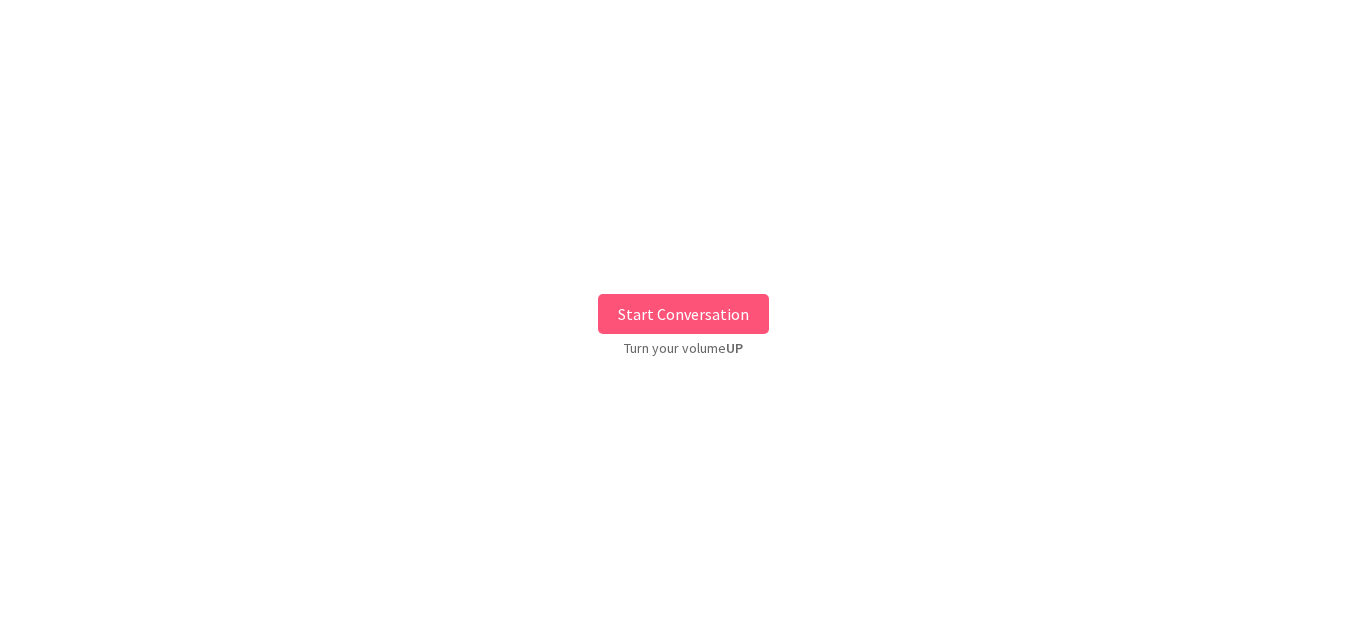 scroll, scrollTop: 0, scrollLeft: 0, axis: both 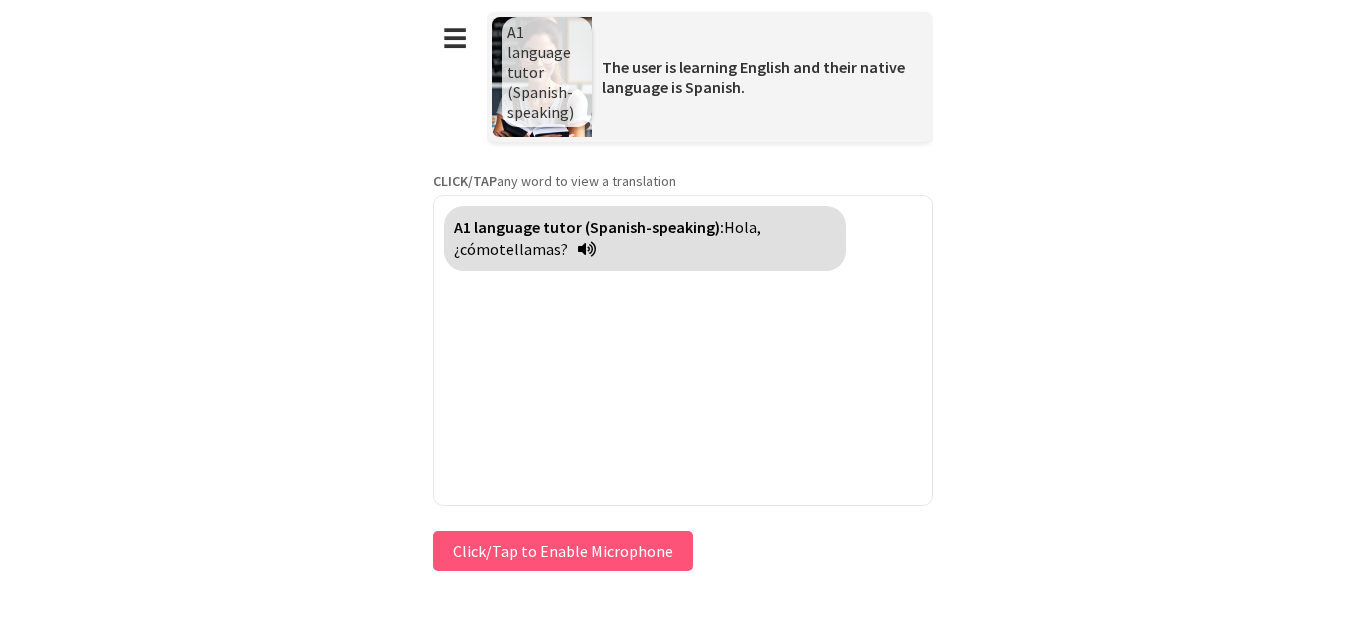click on "Press &  HOLD  to speak
Click/Tap to Enable Microphone
↶  Undo
Save
No voice detected. Hold the button down and speak clearly." at bounding box center [683, 551] 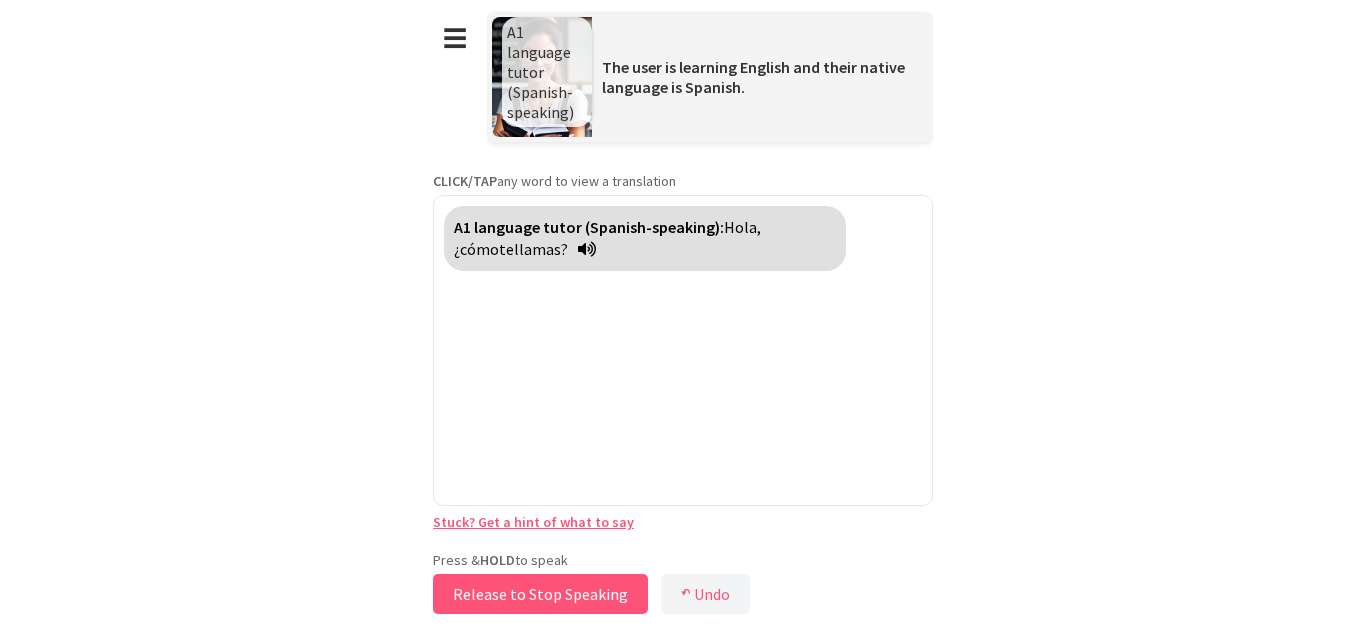 click on "Release to Stop Speaking" at bounding box center (540, 594) 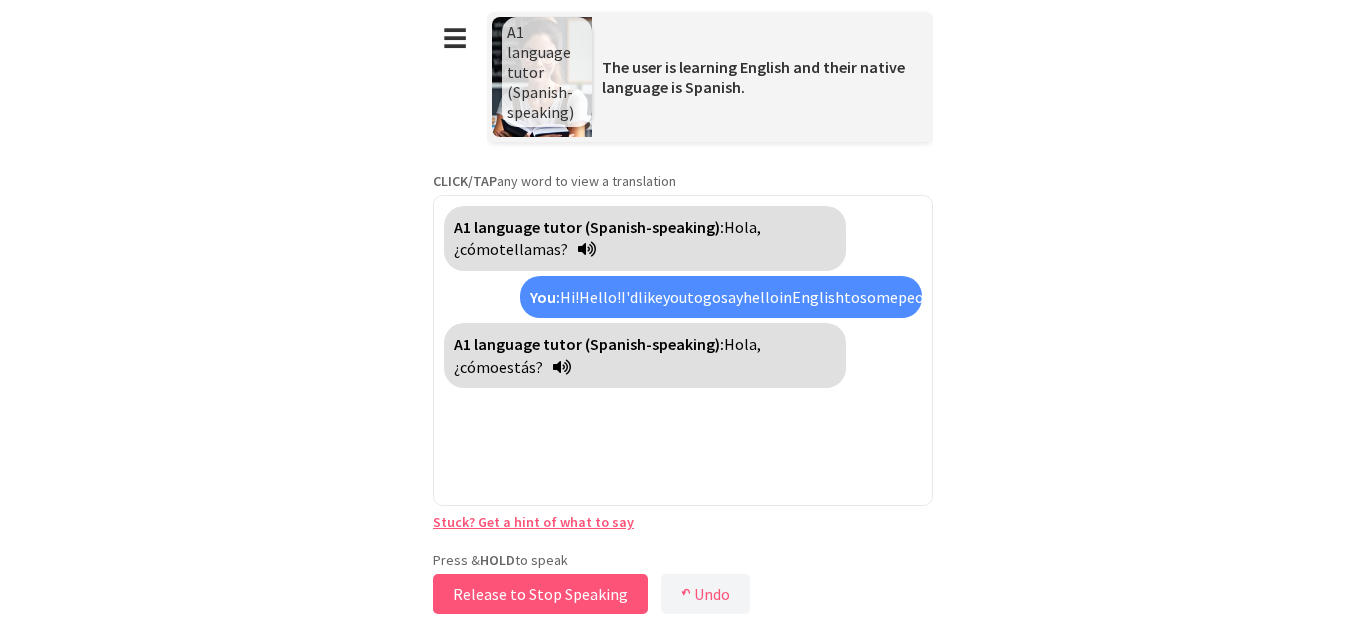 click on "Release to Stop Speaking" at bounding box center (540, 594) 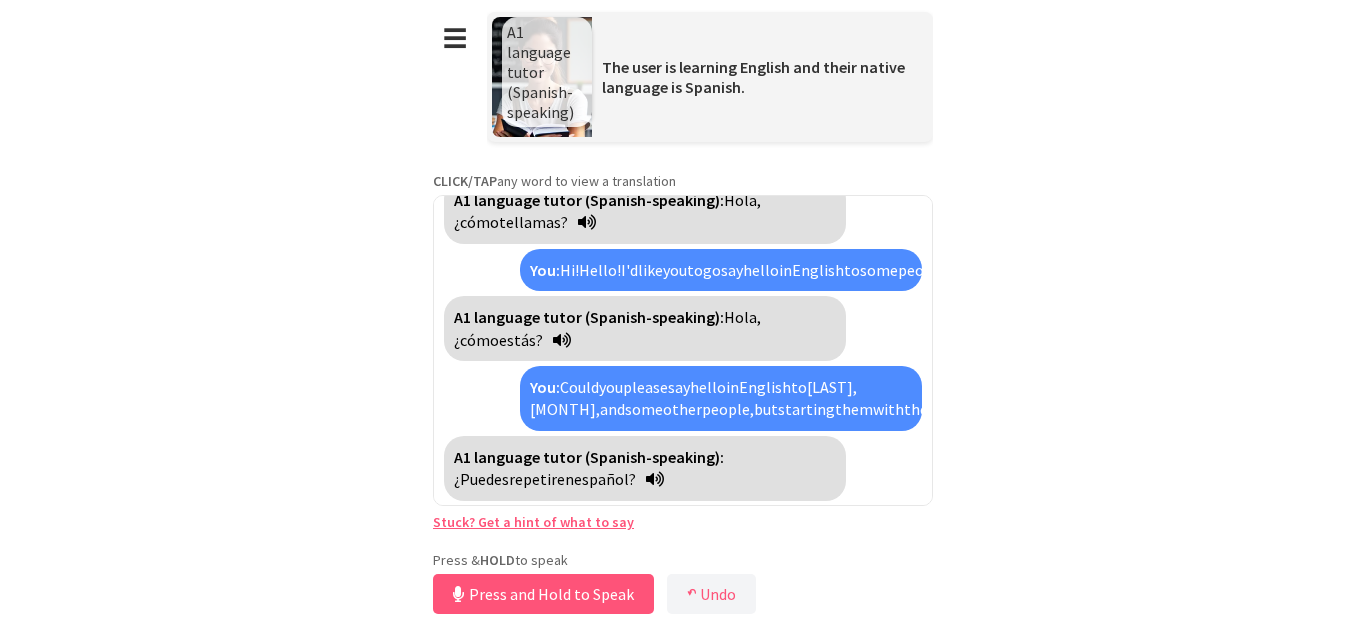 scroll, scrollTop: 72, scrollLeft: 0, axis: vertical 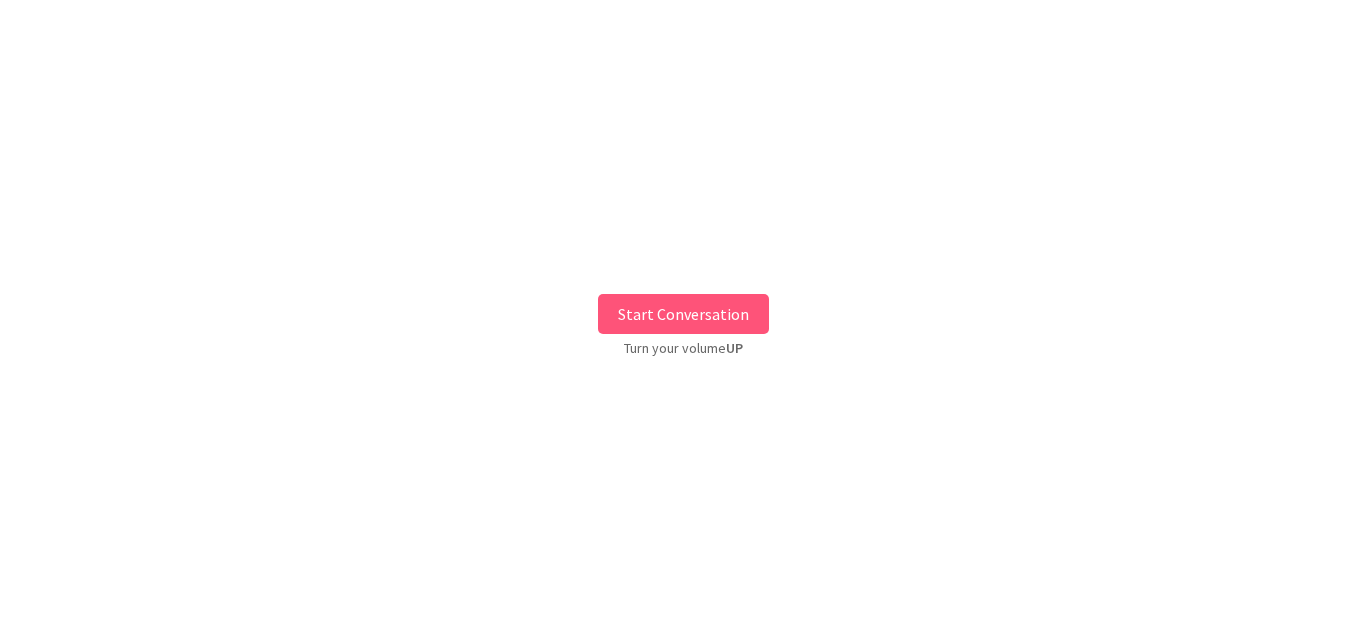 click on "Start Conversation" at bounding box center [683, 314] 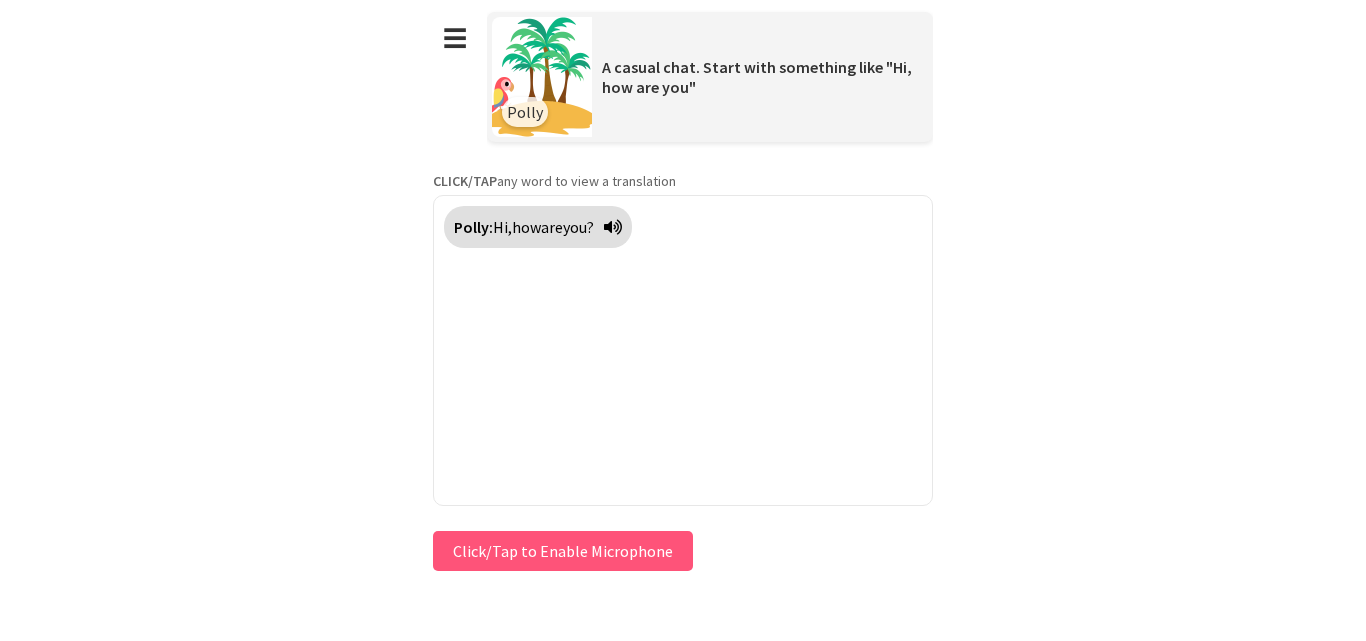 click on "Click/Tap to Enable Microphone" at bounding box center (563, 551) 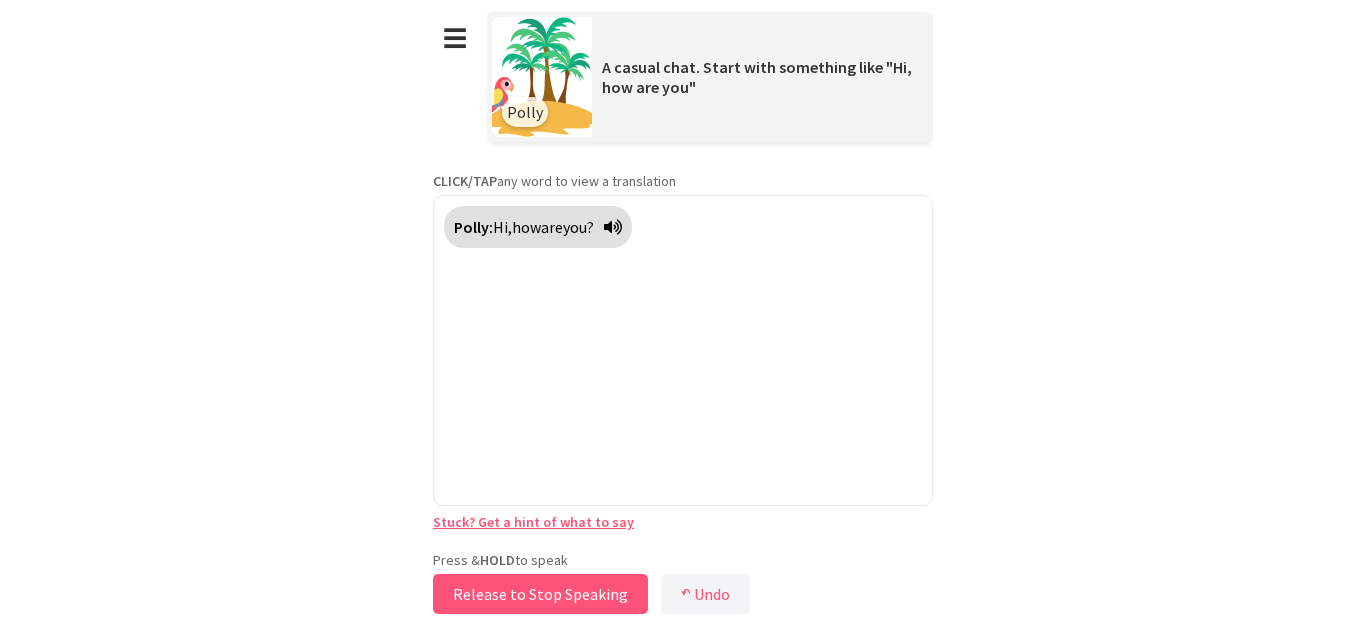 click on "Release to Stop Speaking" at bounding box center (540, 594) 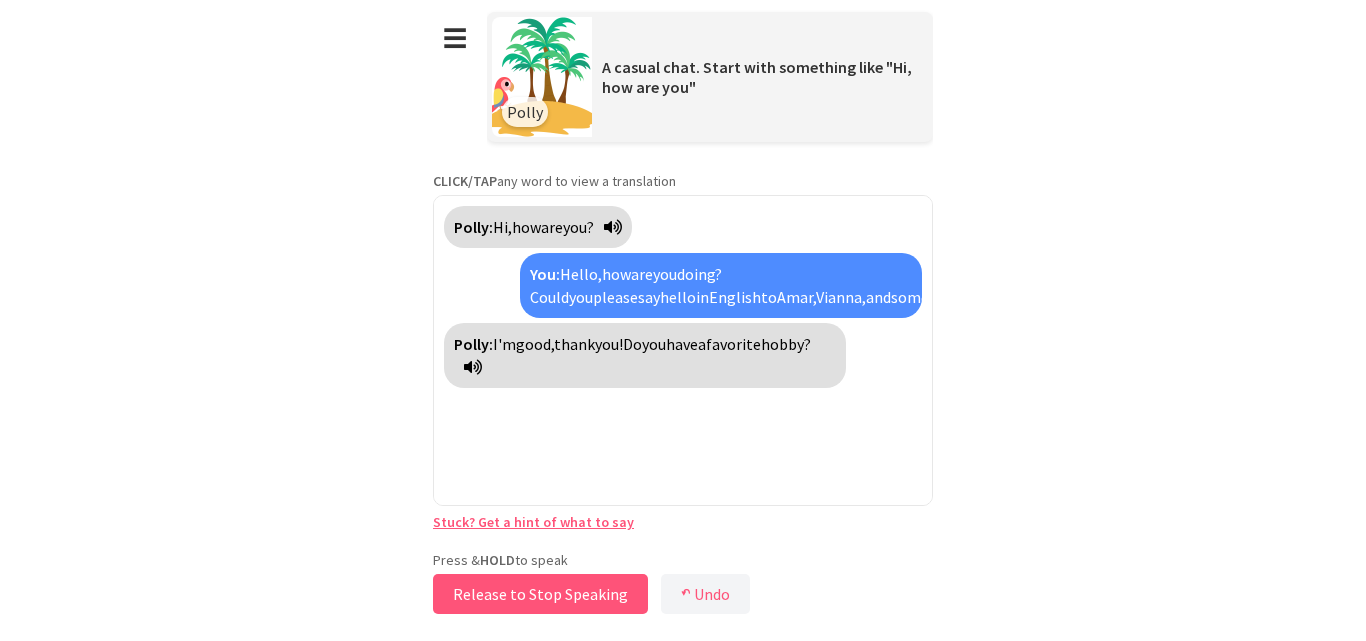 click on "Release to Stop Speaking" at bounding box center [540, 594] 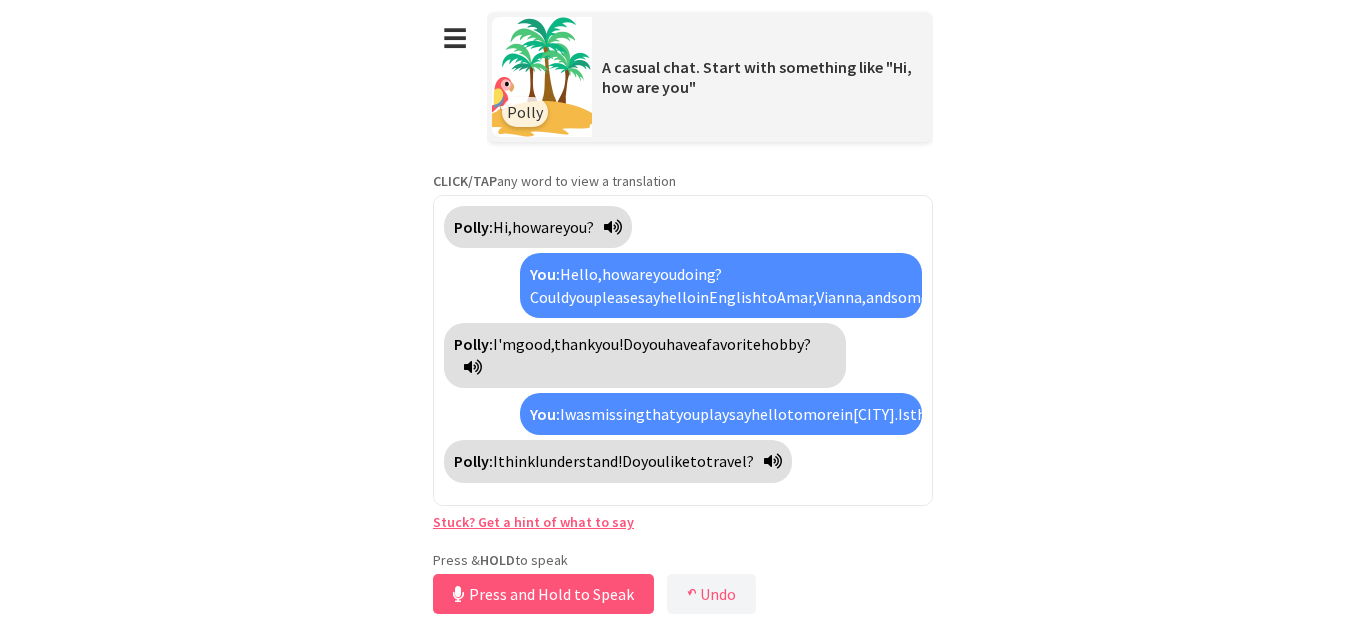 scroll, scrollTop: 28, scrollLeft: 0, axis: vertical 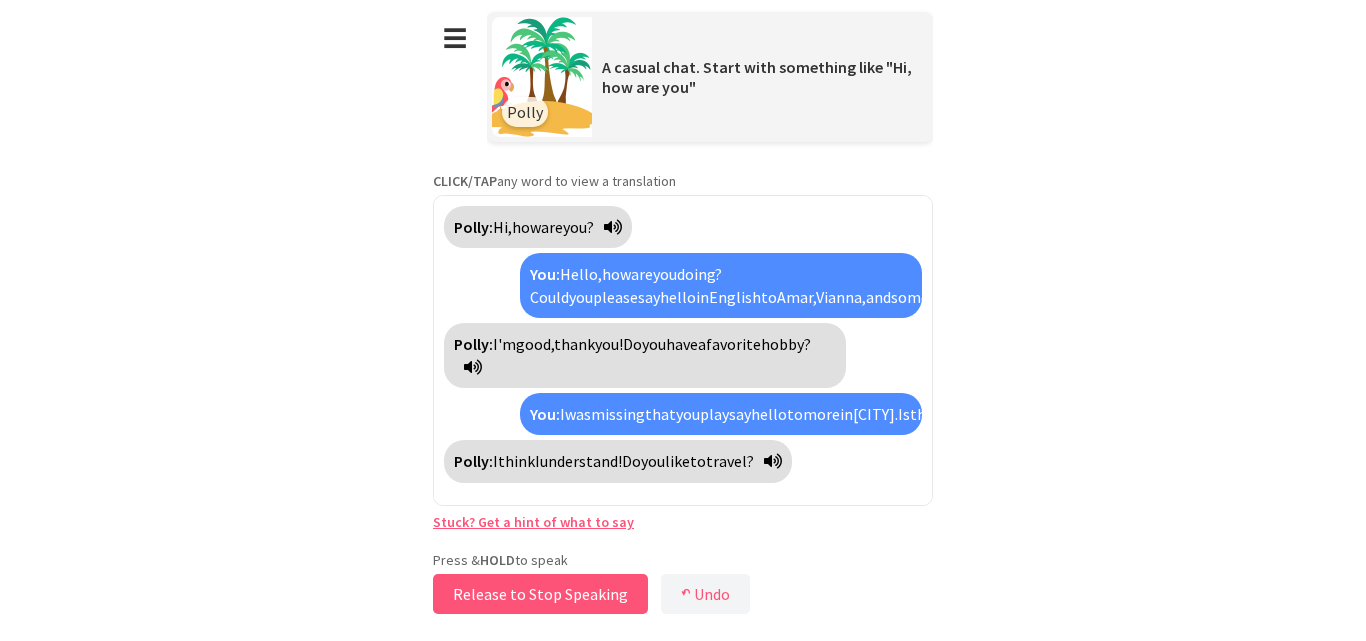 click on "Release to Stop Speaking" at bounding box center [540, 594] 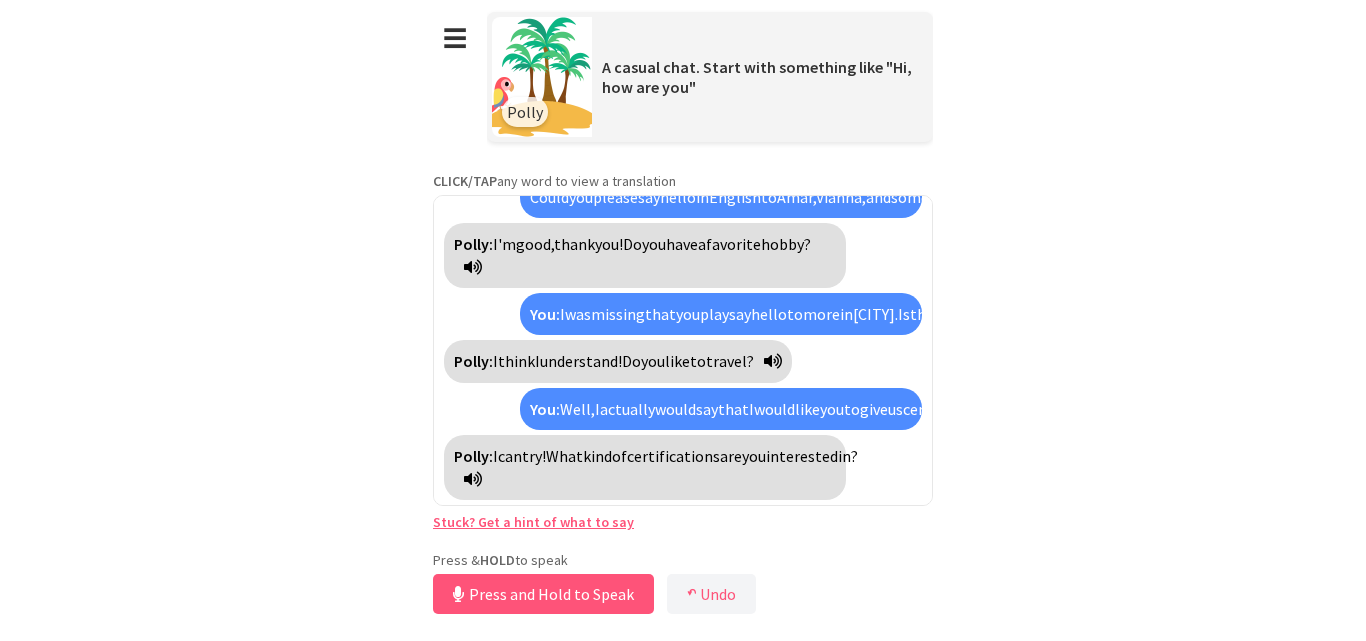 scroll, scrollTop: 189, scrollLeft: 0, axis: vertical 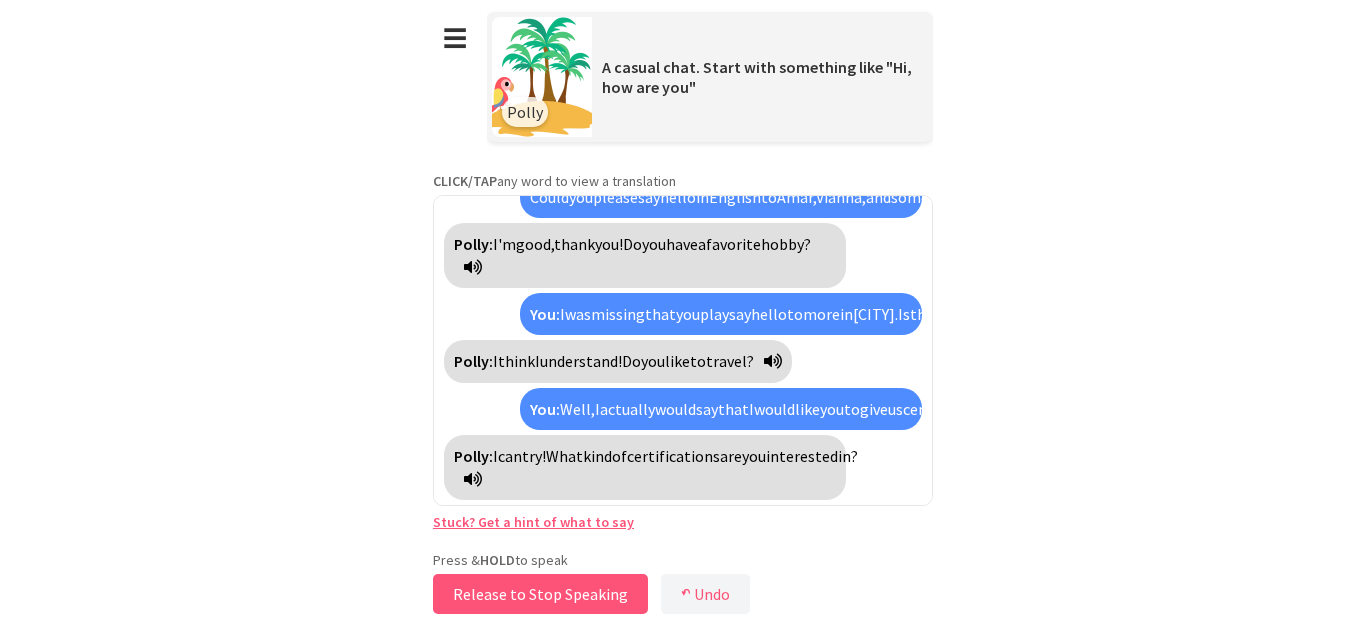 click on "Release to Stop Speaking" at bounding box center (540, 594) 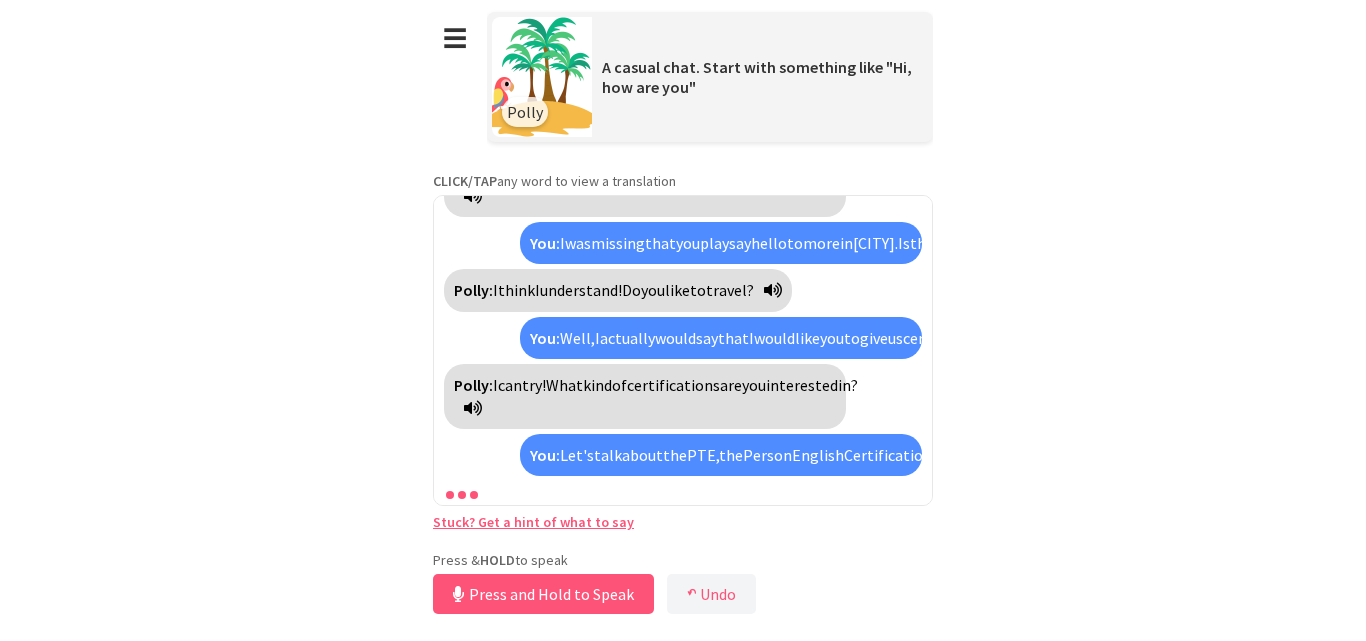 scroll, scrollTop: 307, scrollLeft: 0, axis: vertical 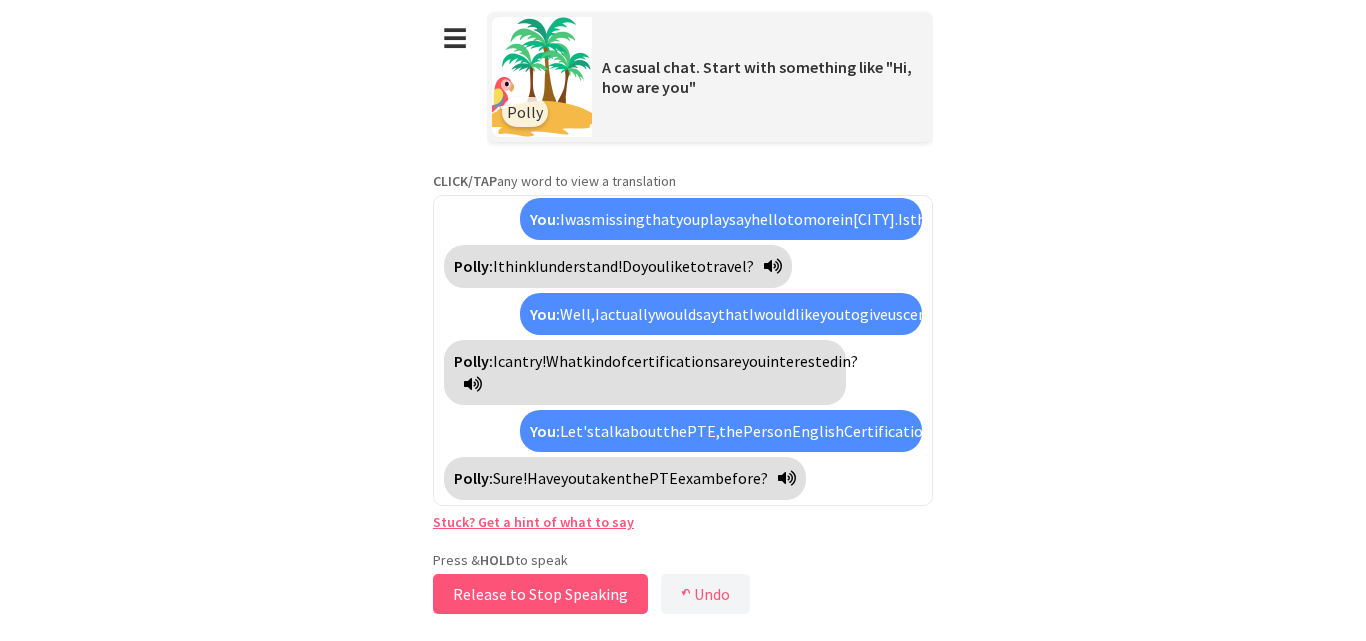 click on "Release to Stop Speaking" at bounding box center [540, 594] 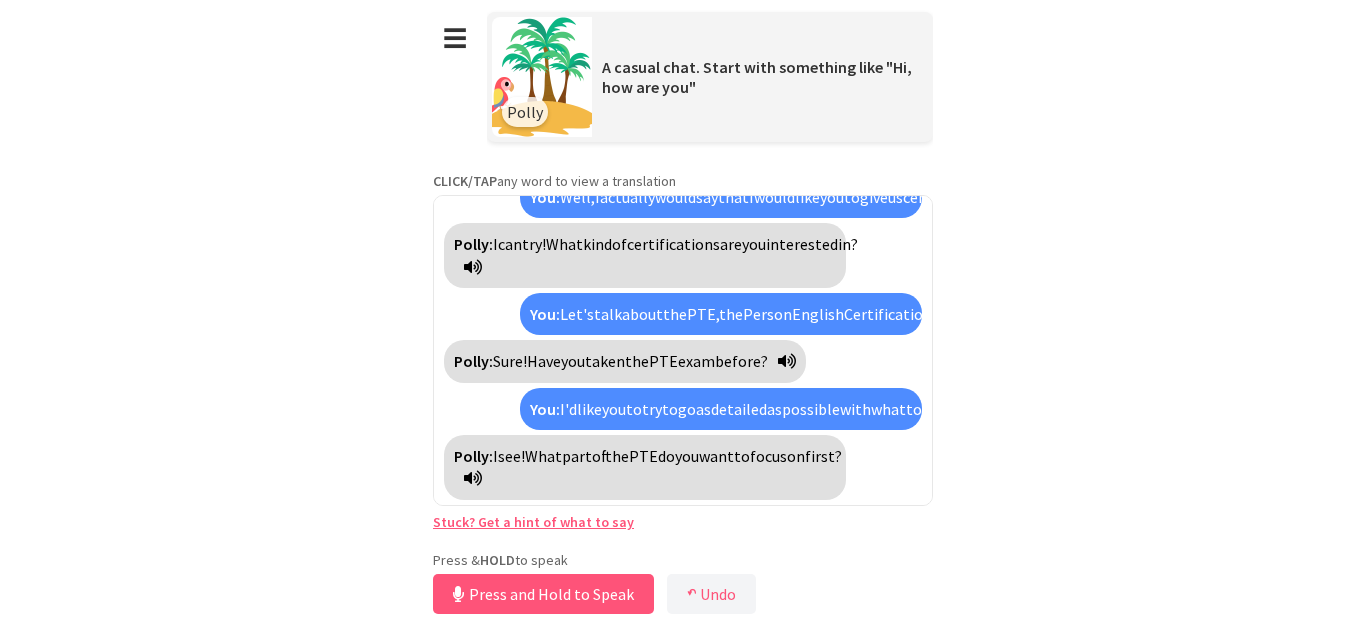 scroll, scrollTop: 491, scrollLeft: 0, axis: vertical 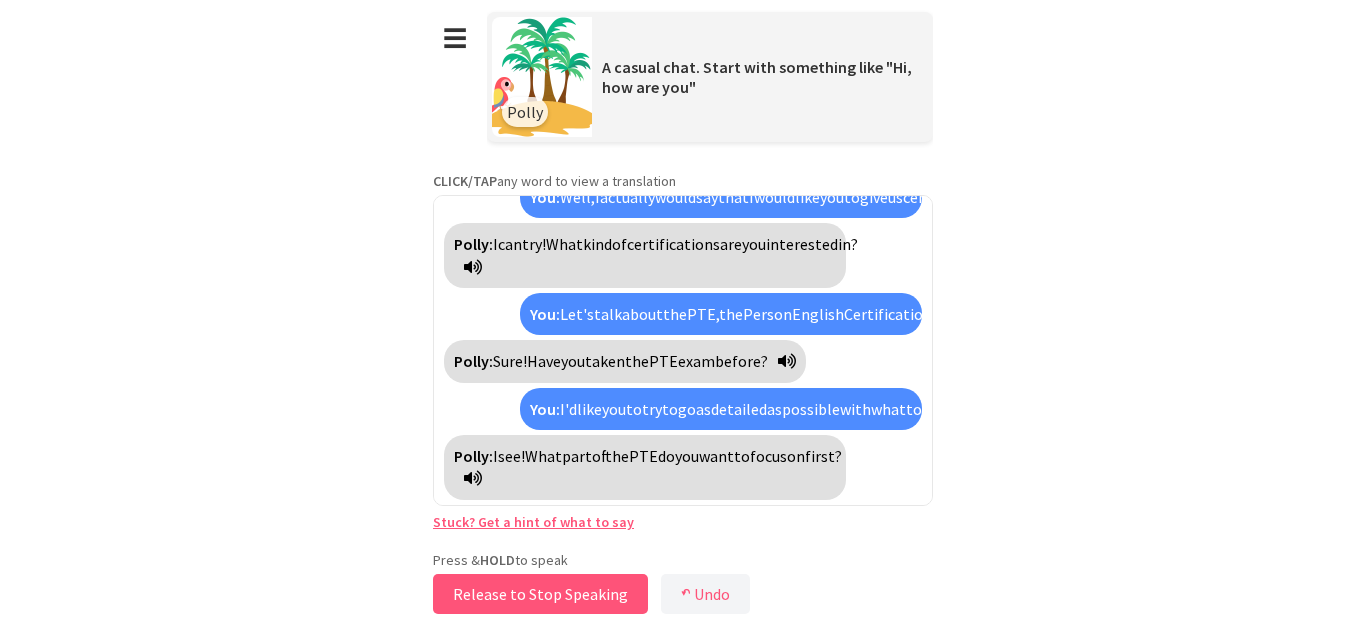 click on "Release to Stop Speaking" at bounding box center [540, 594] 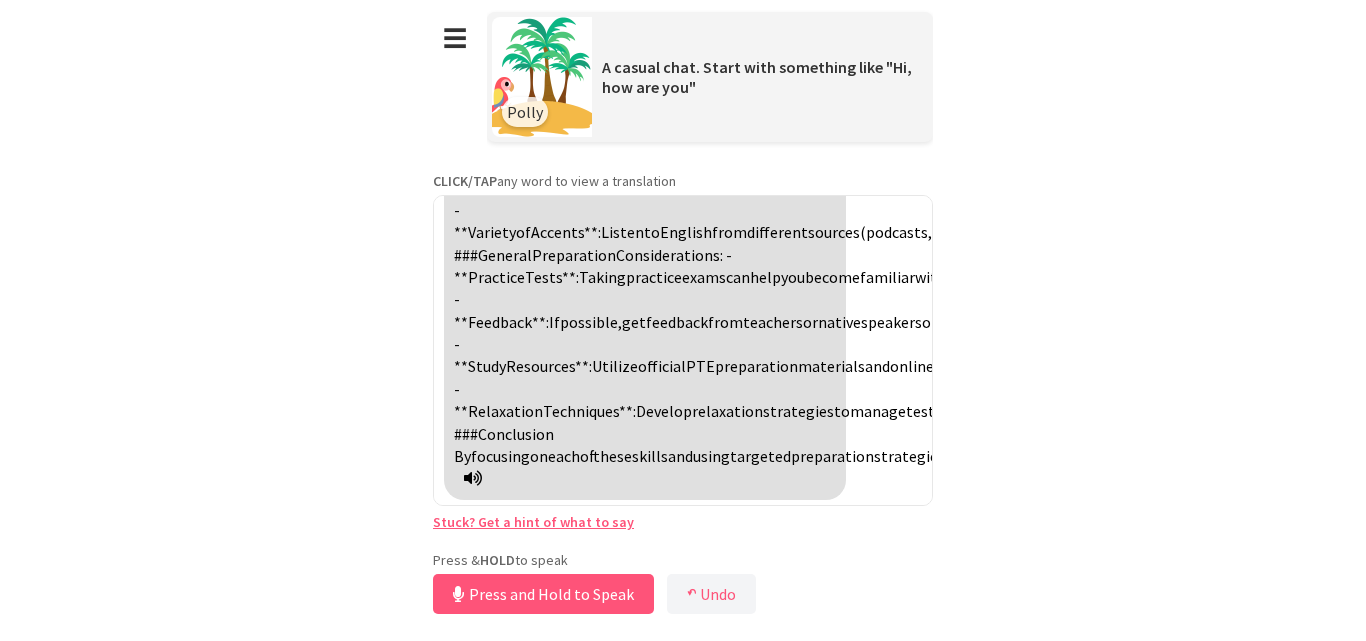 scroll, scrollTop: 1952, scrollLeft: 0, axis: vertical 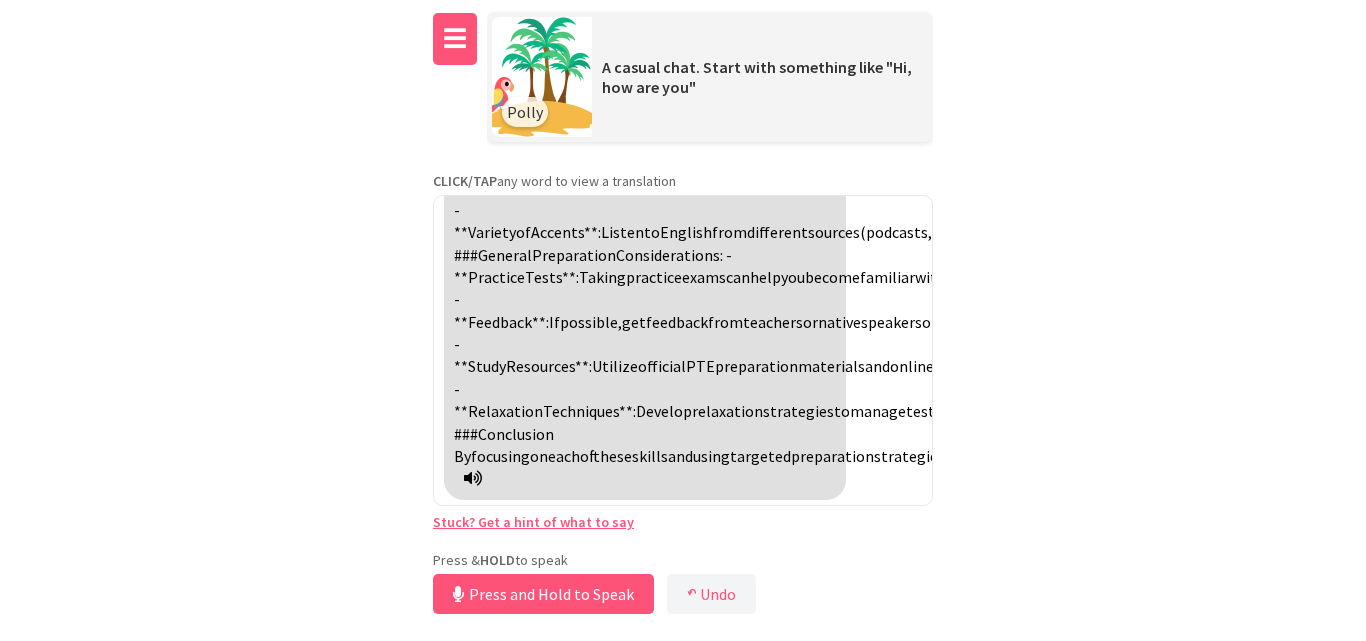 click on "☰" at bounding box center [455, 39] 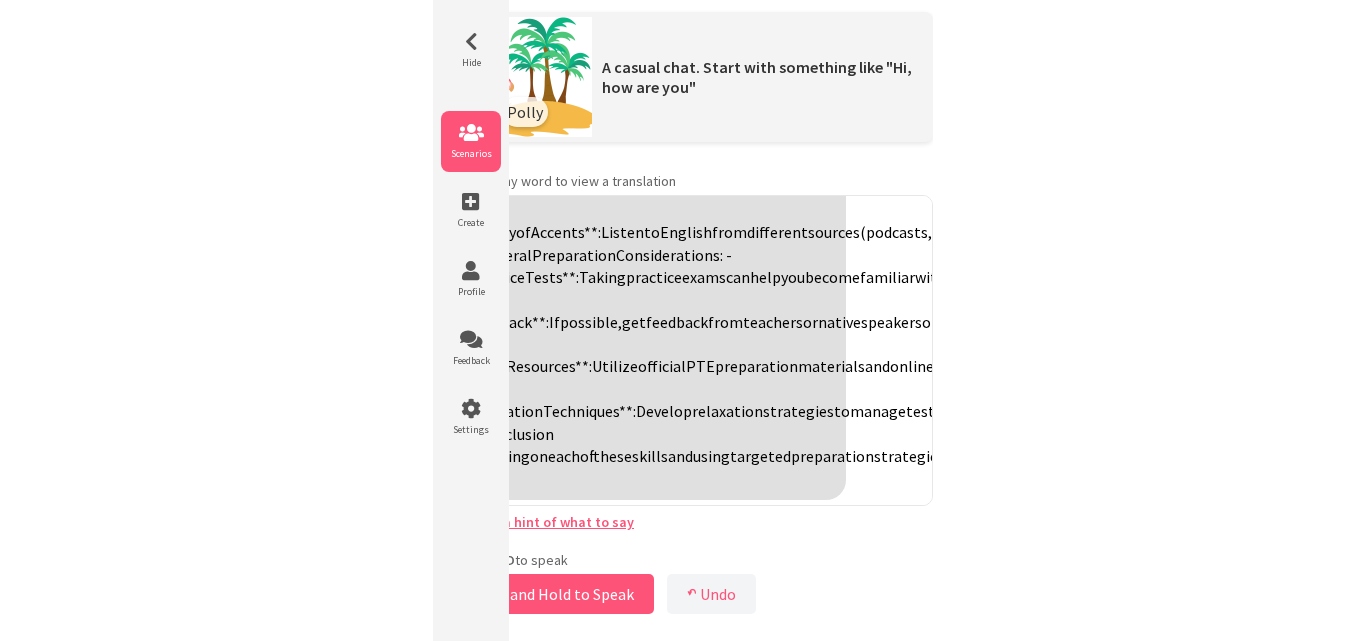 click on "Scenarios" at bounding box center [471, 153] 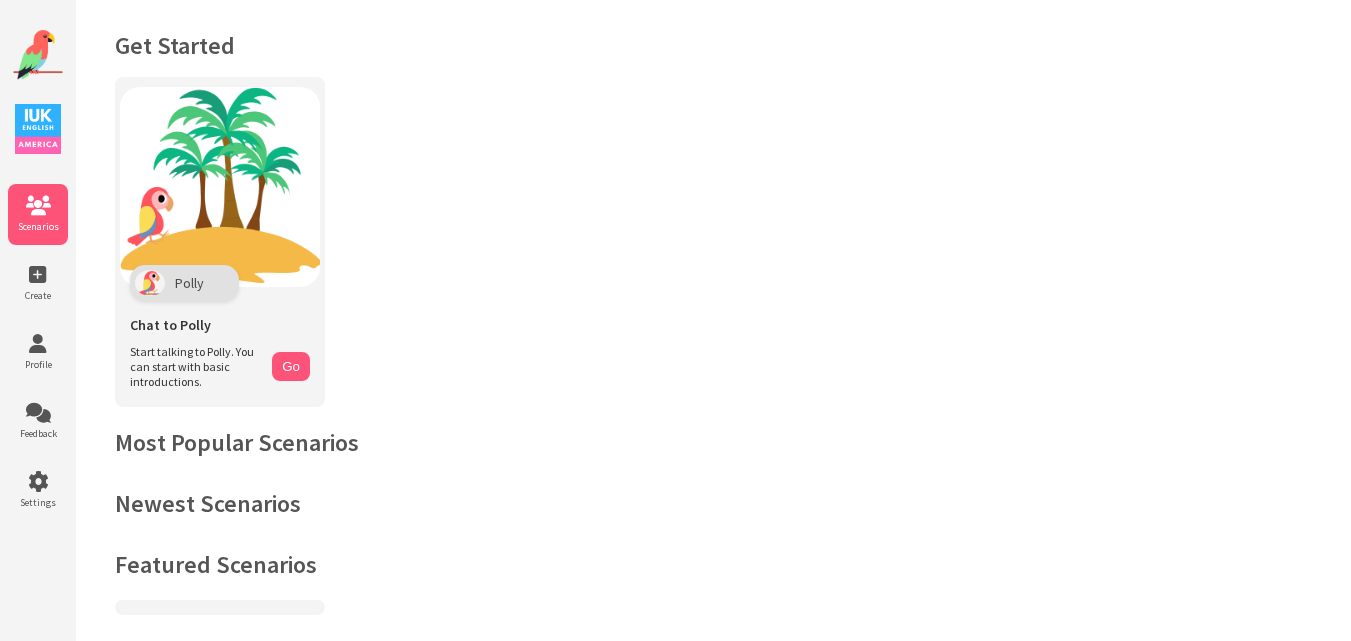 scroll, scrollTop: 0, scrollLeft: 0, axis: both 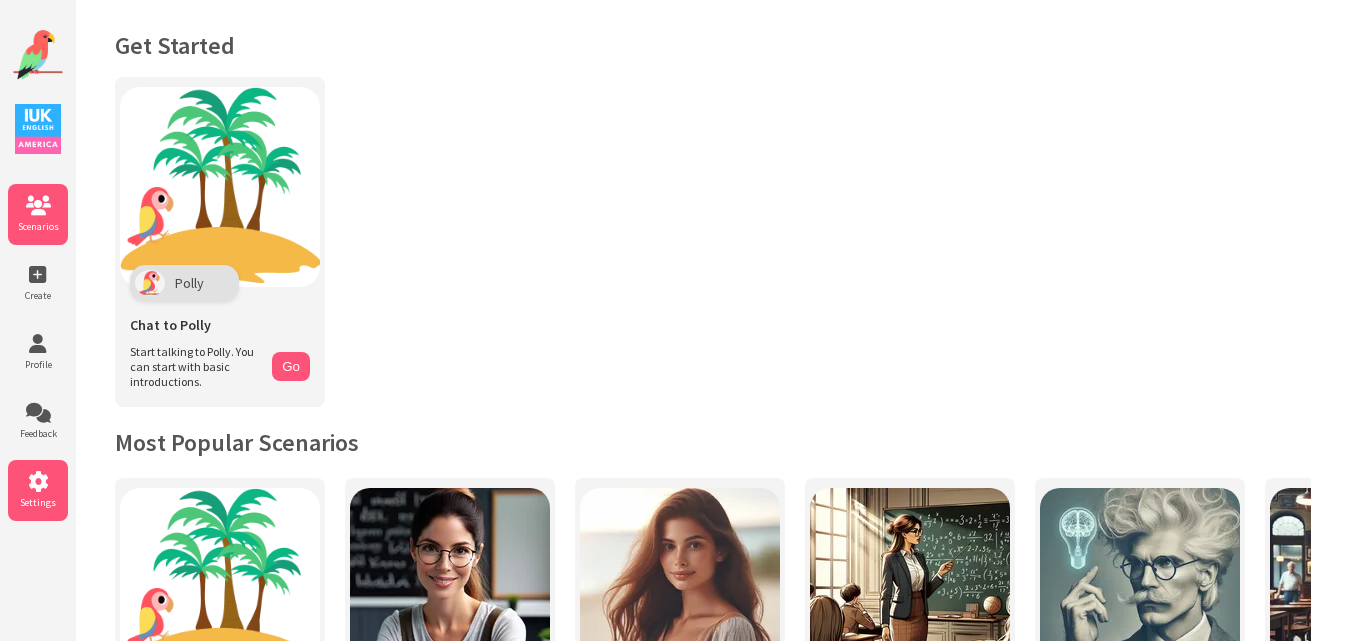 click at bounding box center [38, 482] 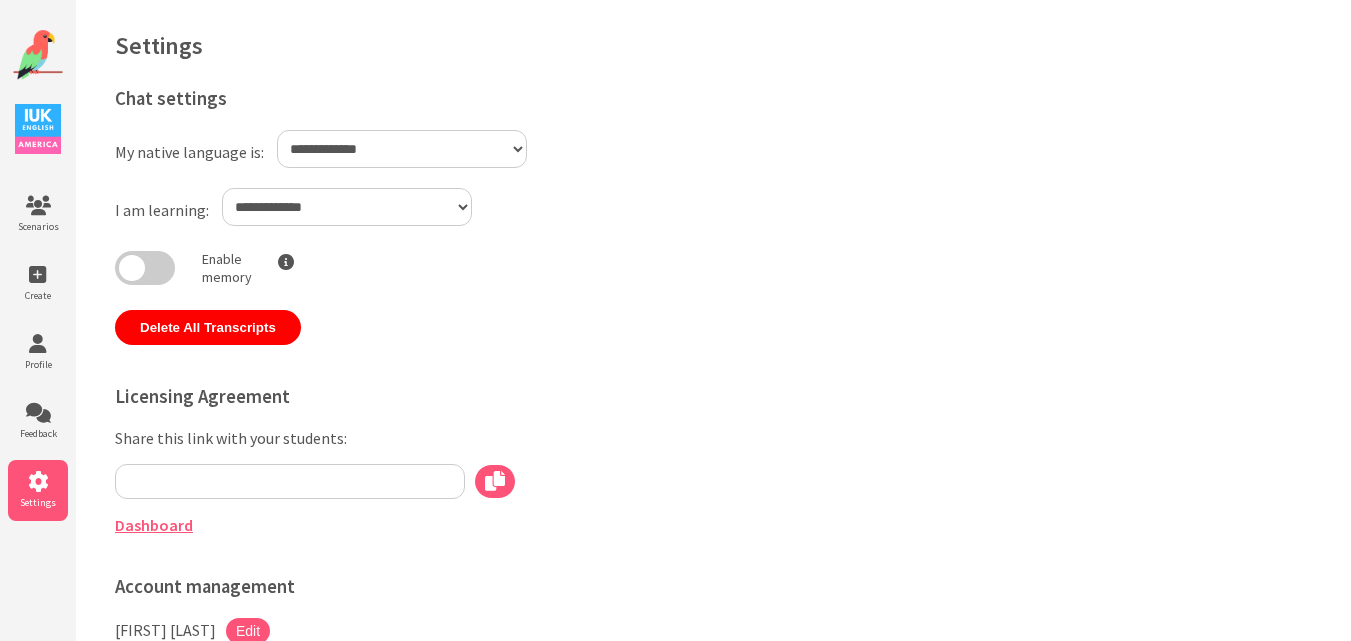 scroll, scrollTop: 0, scrollLeft: 0, axis: both 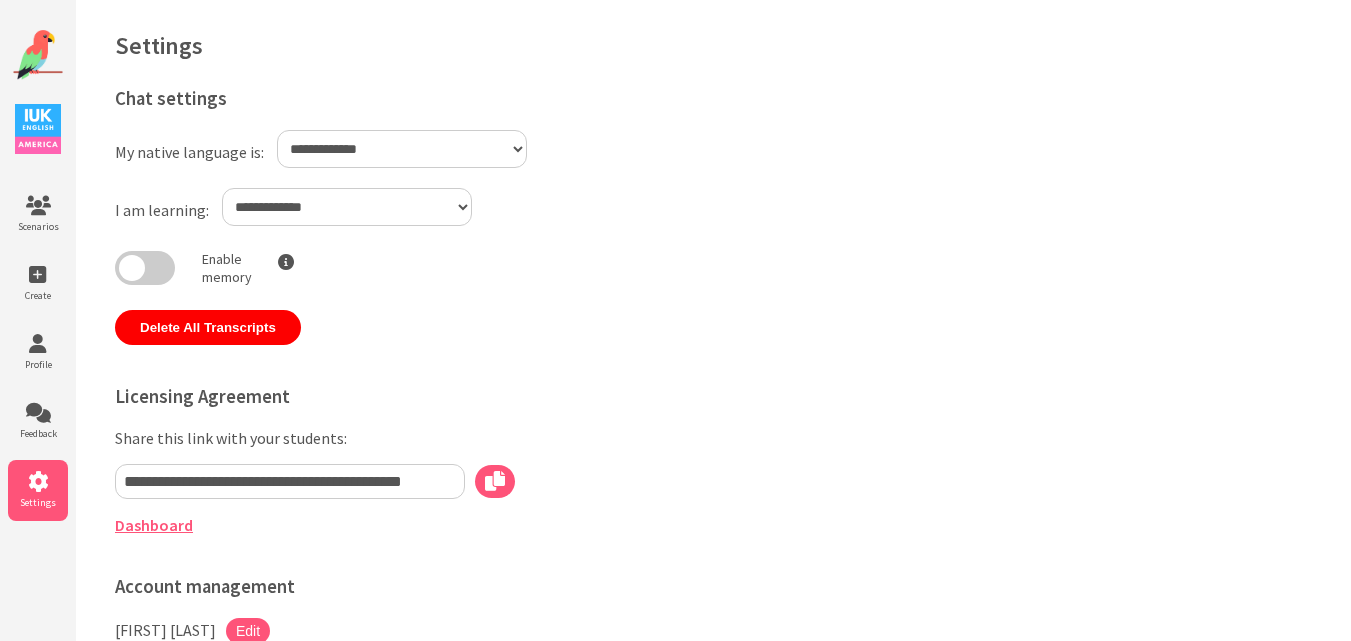 select on "**" 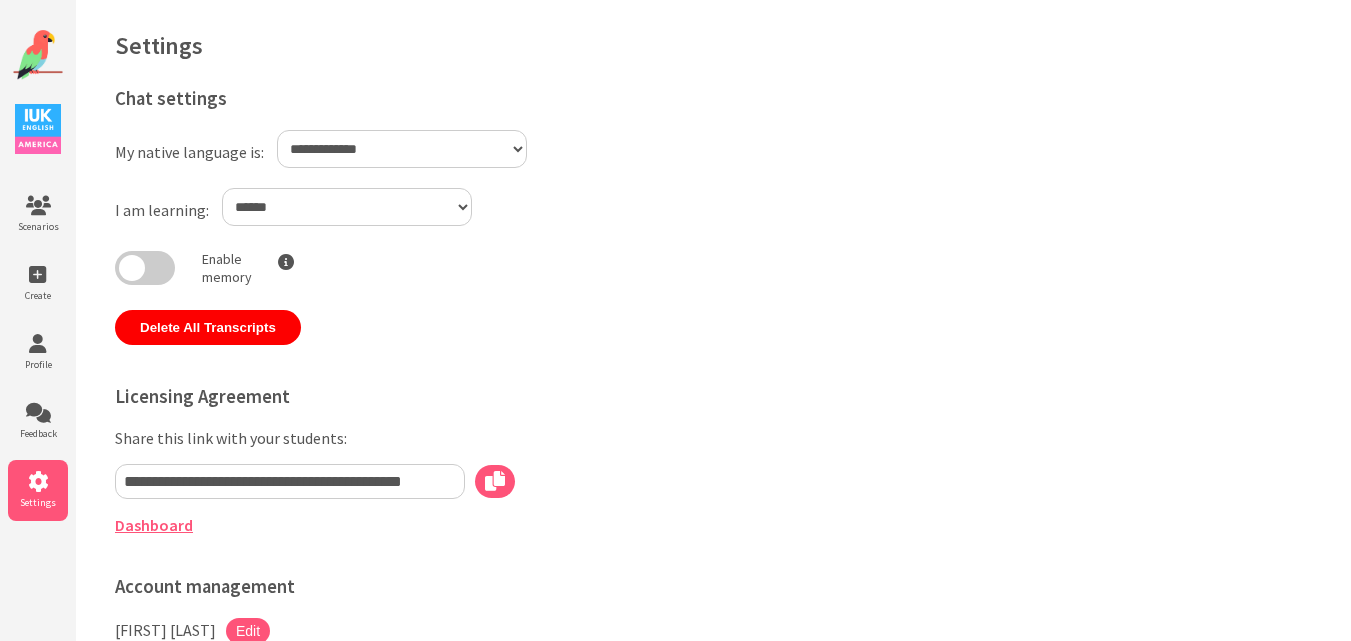 select on "**" 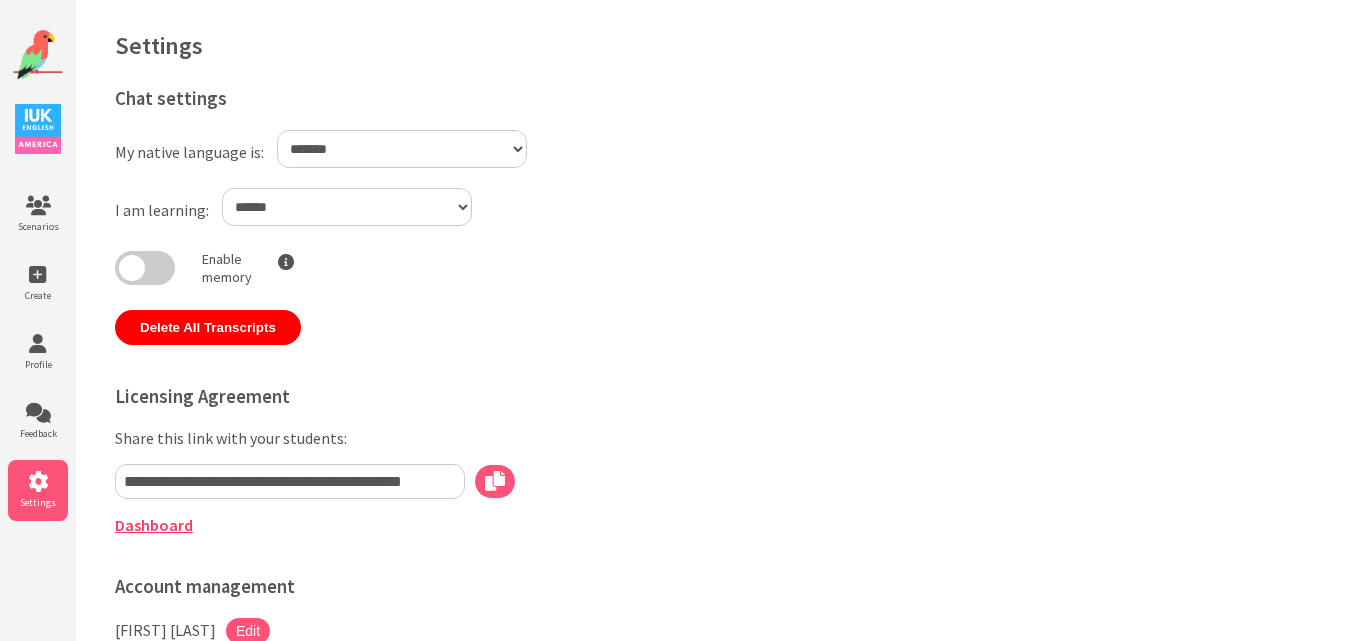 click on "Dashboard" at bounding box center (154, 525) 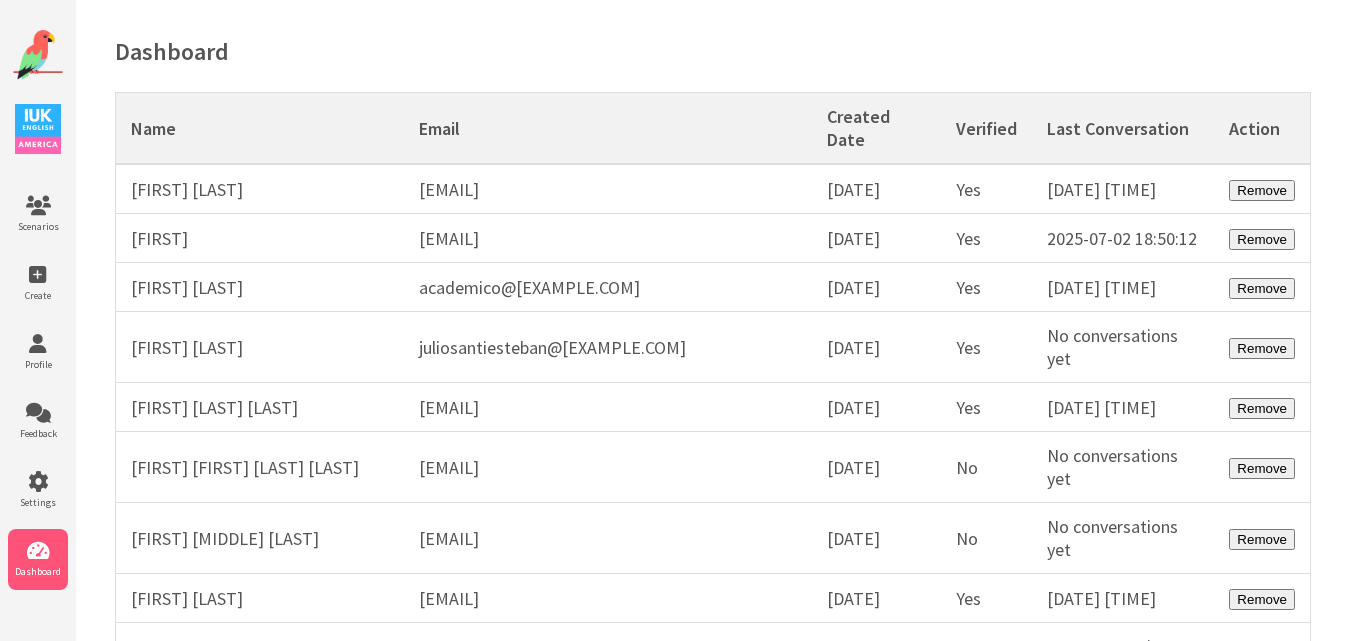 scroll, scrollTop: 0, scrollLeft: 0, axis: both 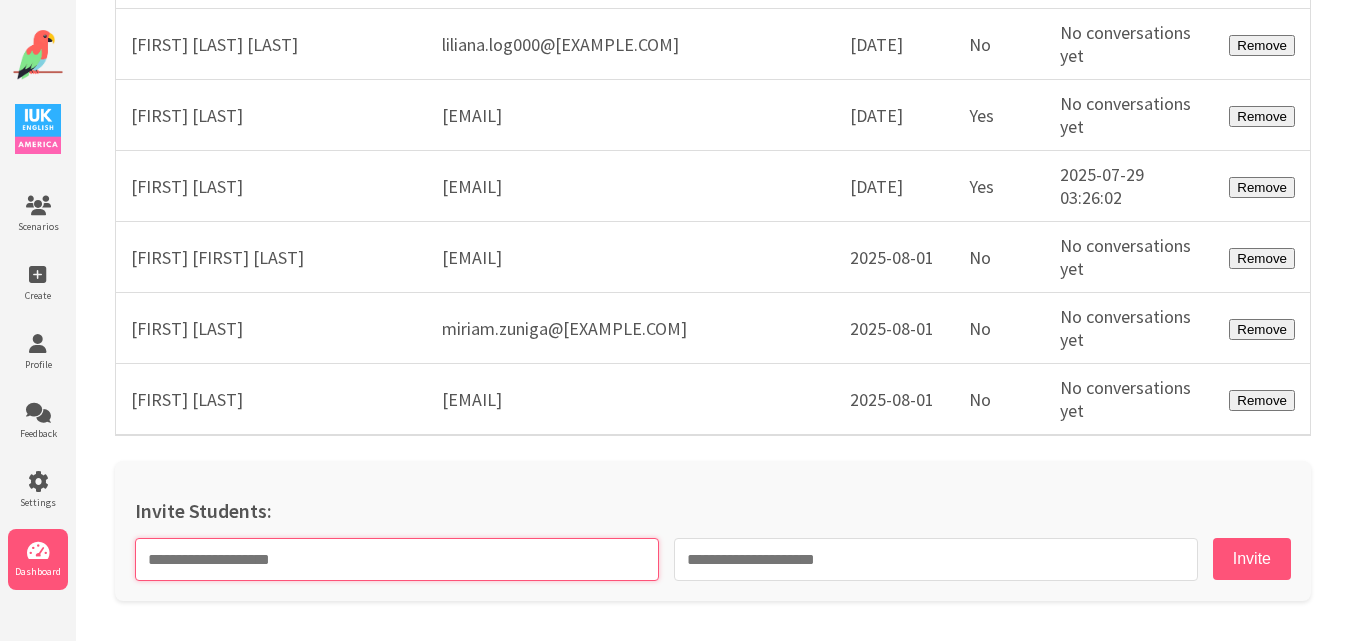click at bounding box center (397, 559) 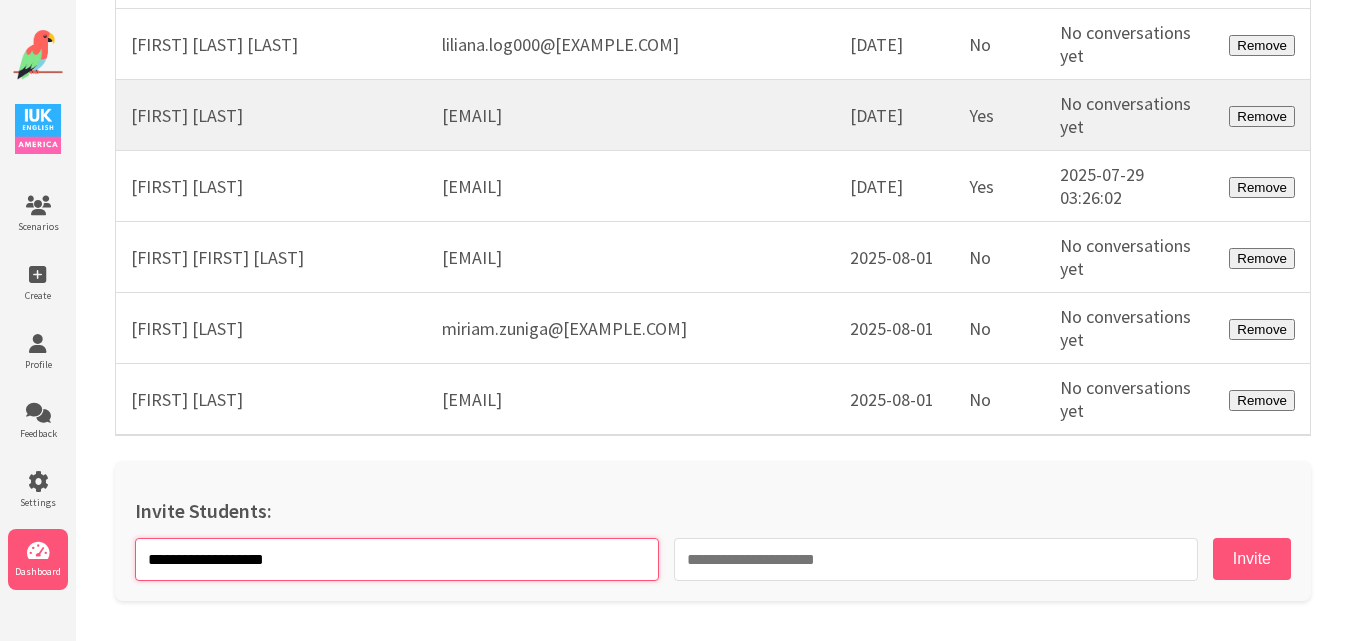 type on "**********" 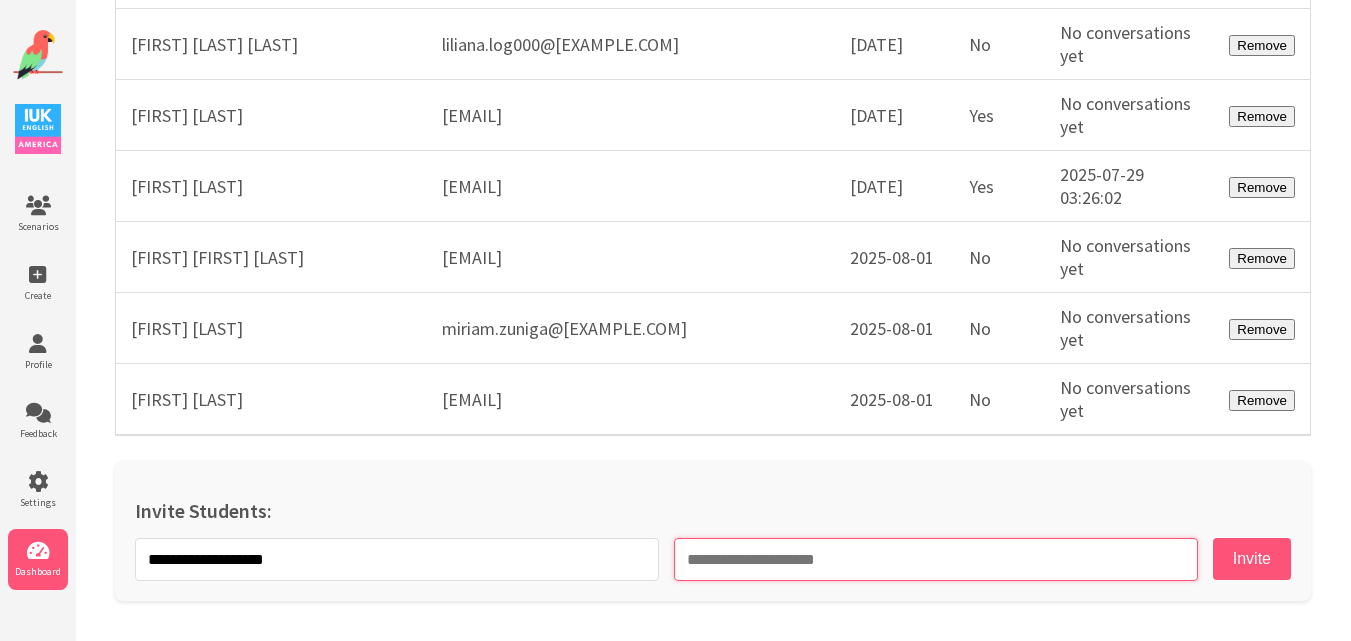 click at bounding box center [936, 559] 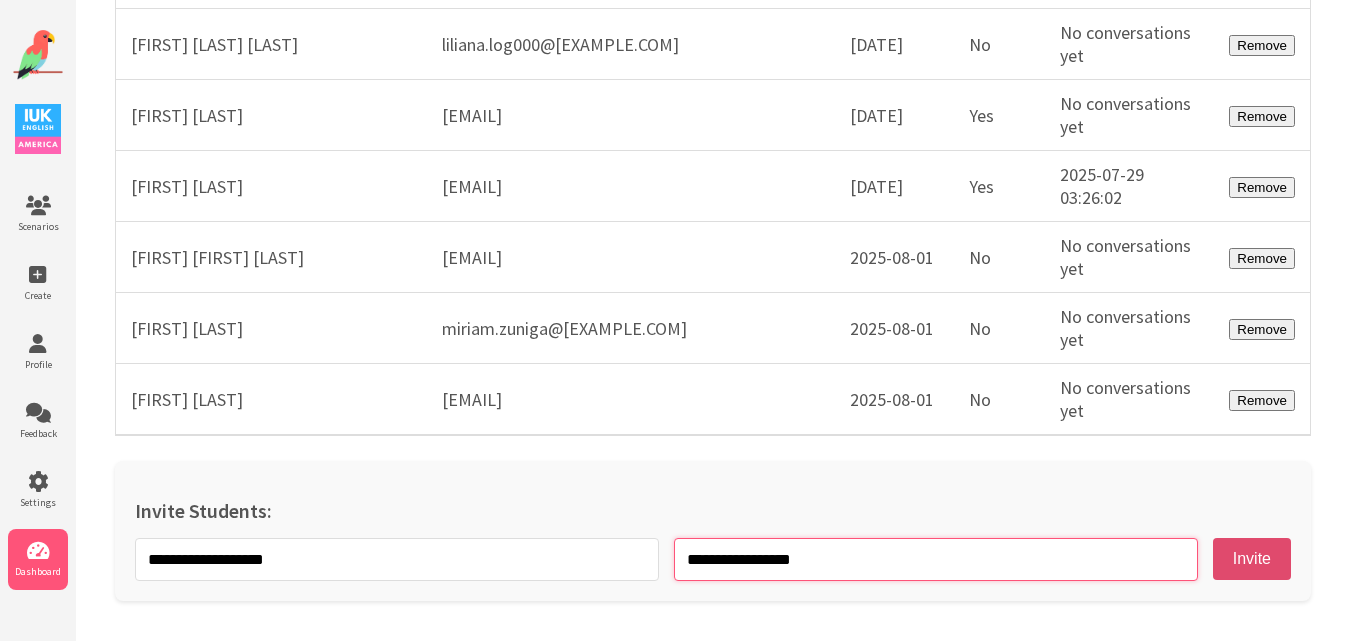 type on "**********" 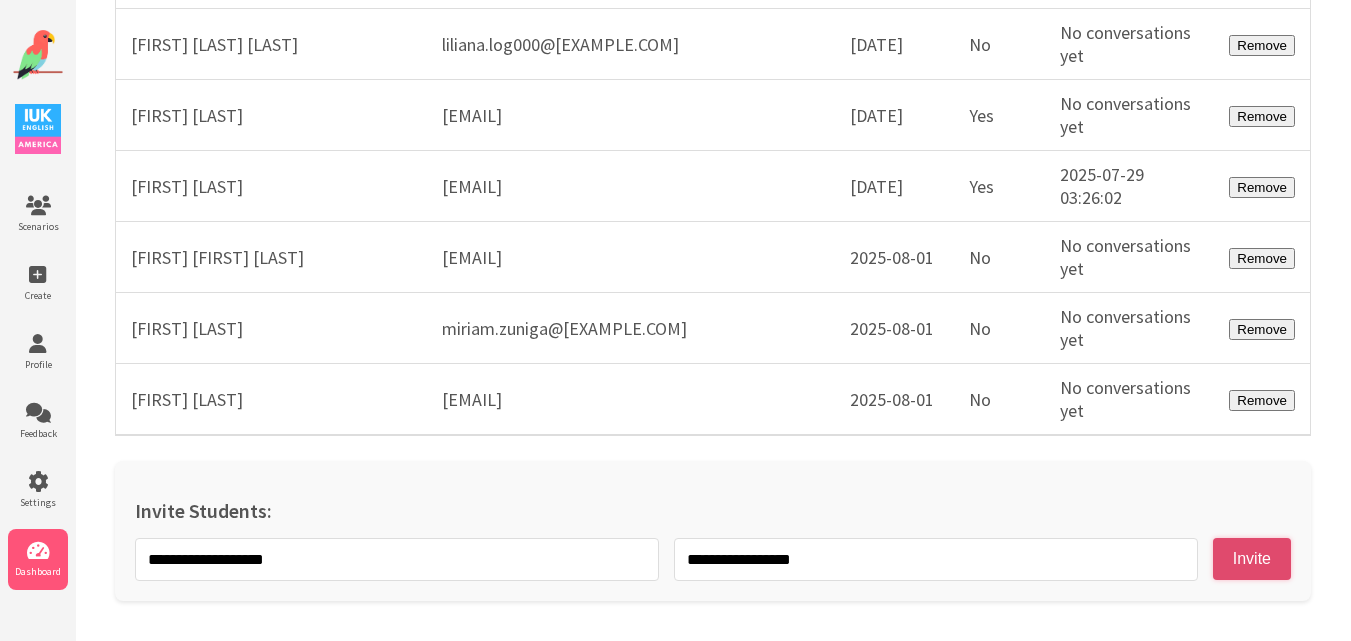 click on "Invite" at bounding box center (1252, 559) 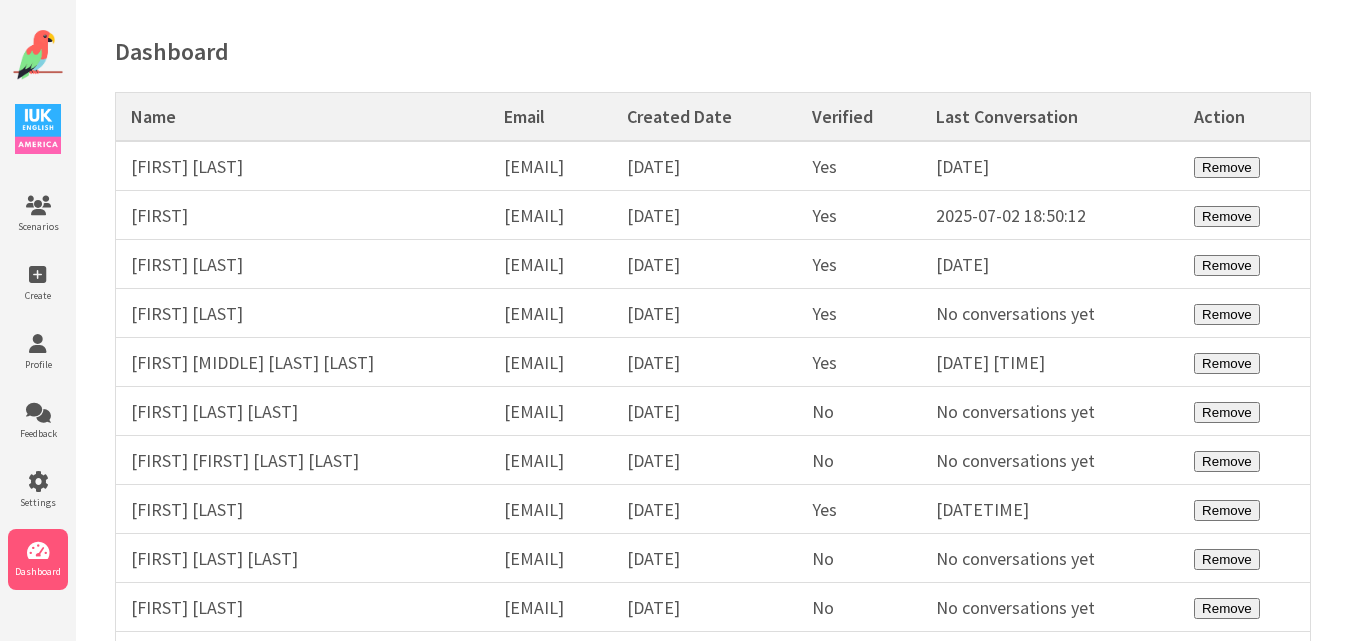 scroll, scrollTop: 0, scrollLeft: 0, axis: both 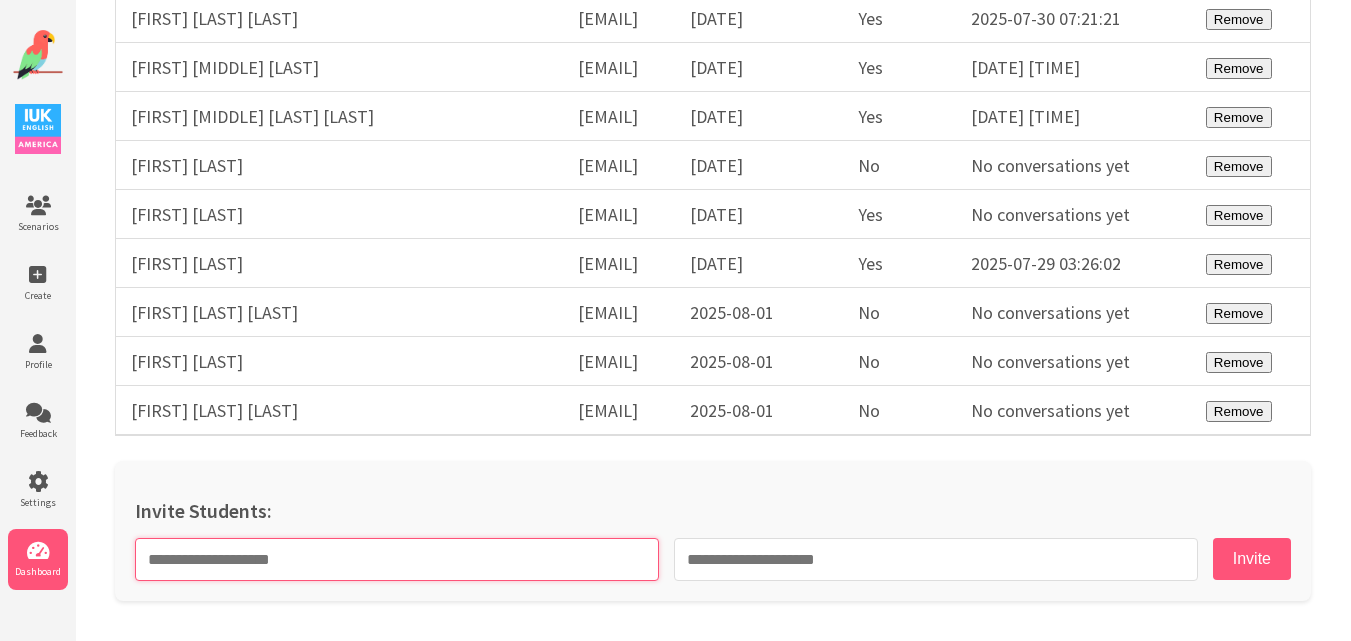 click at bounding box center [397, 559] 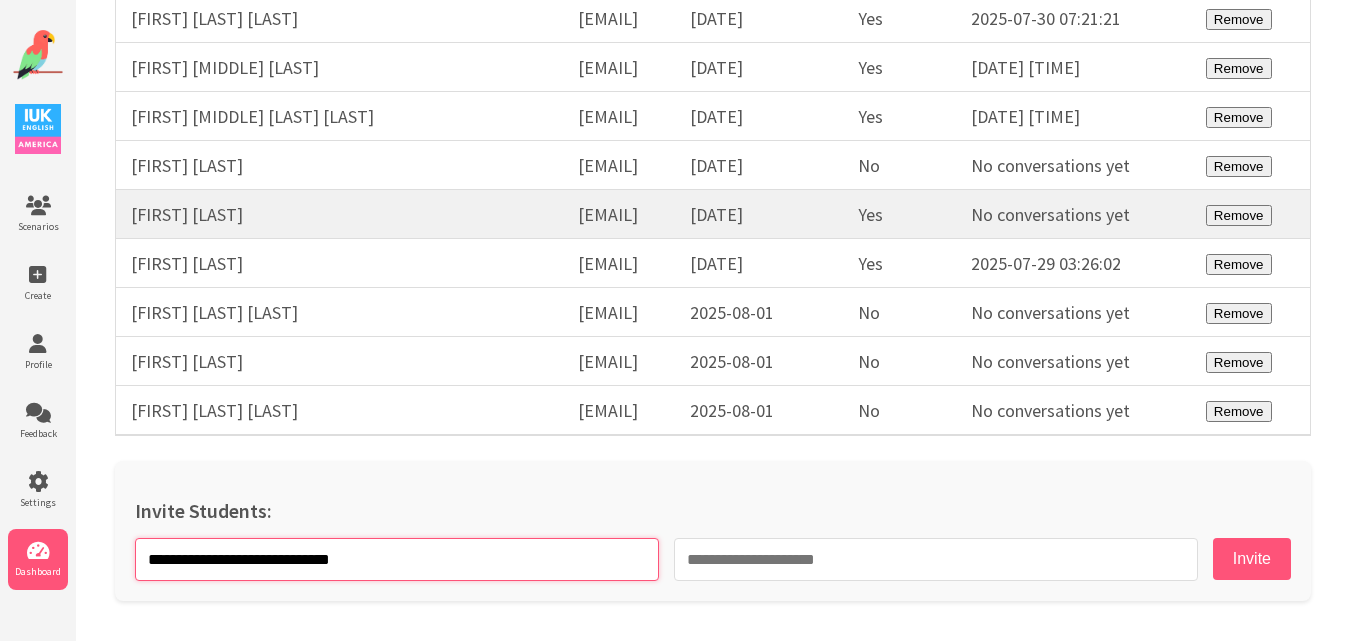 type on "**********" 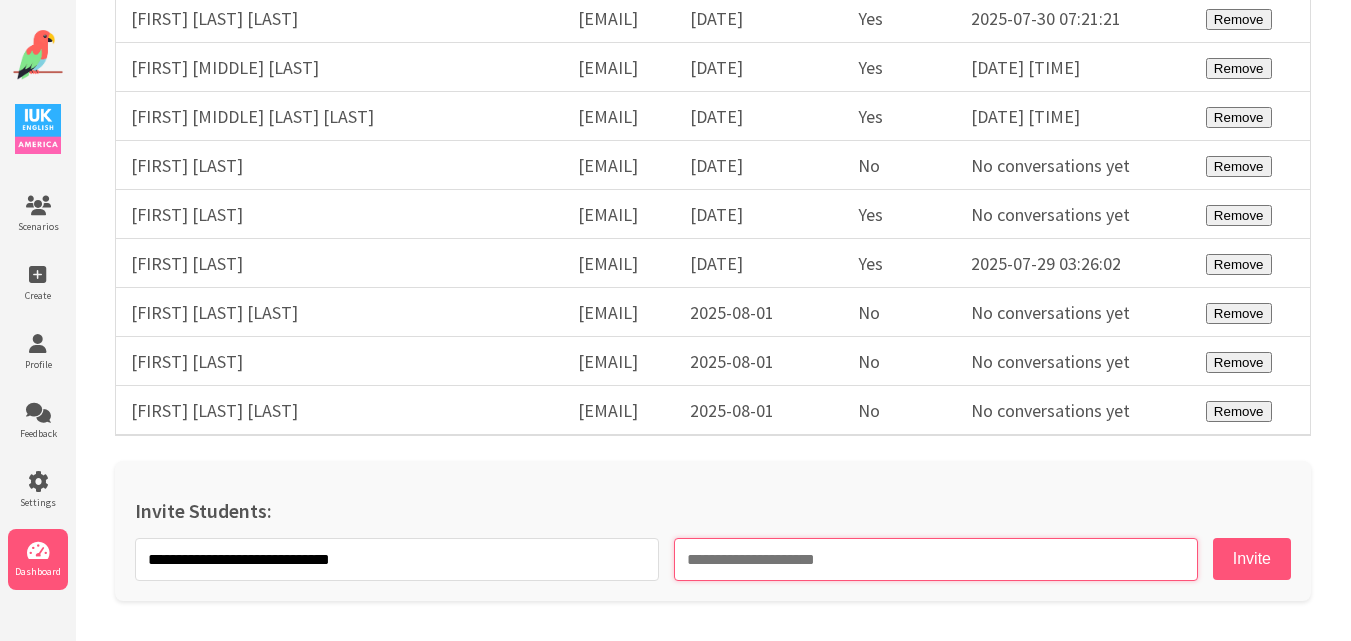 click at bounding box center (936, 559) 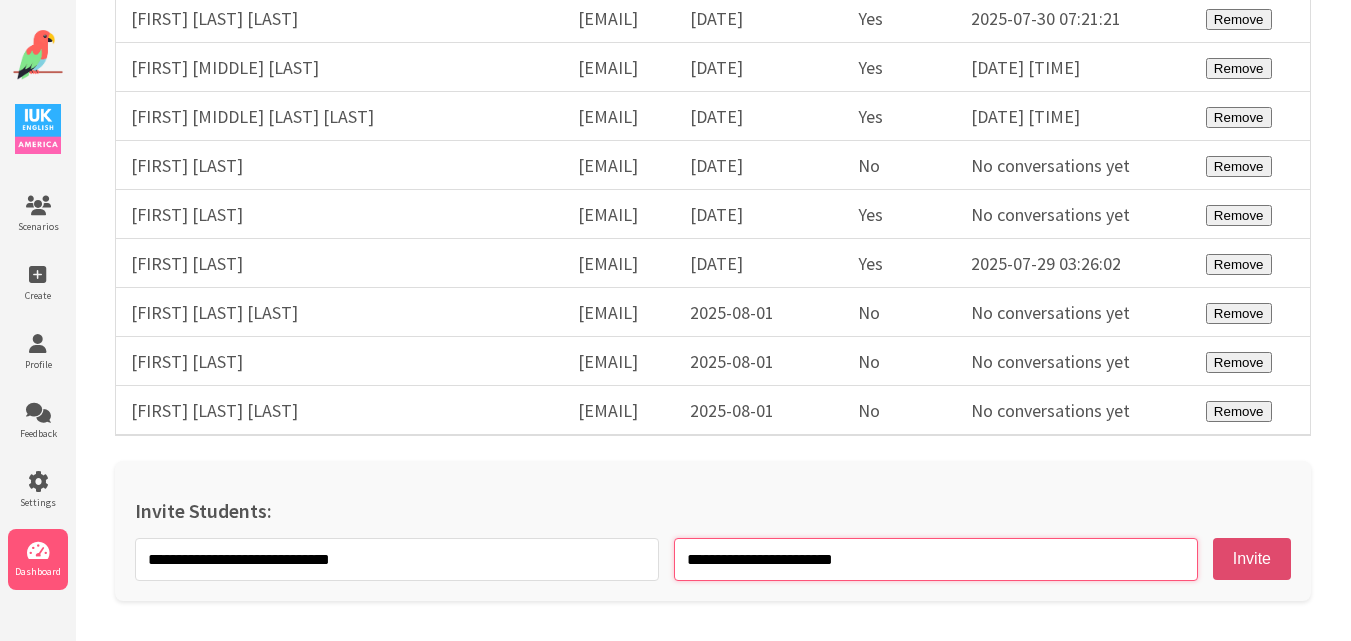 type on "**********" 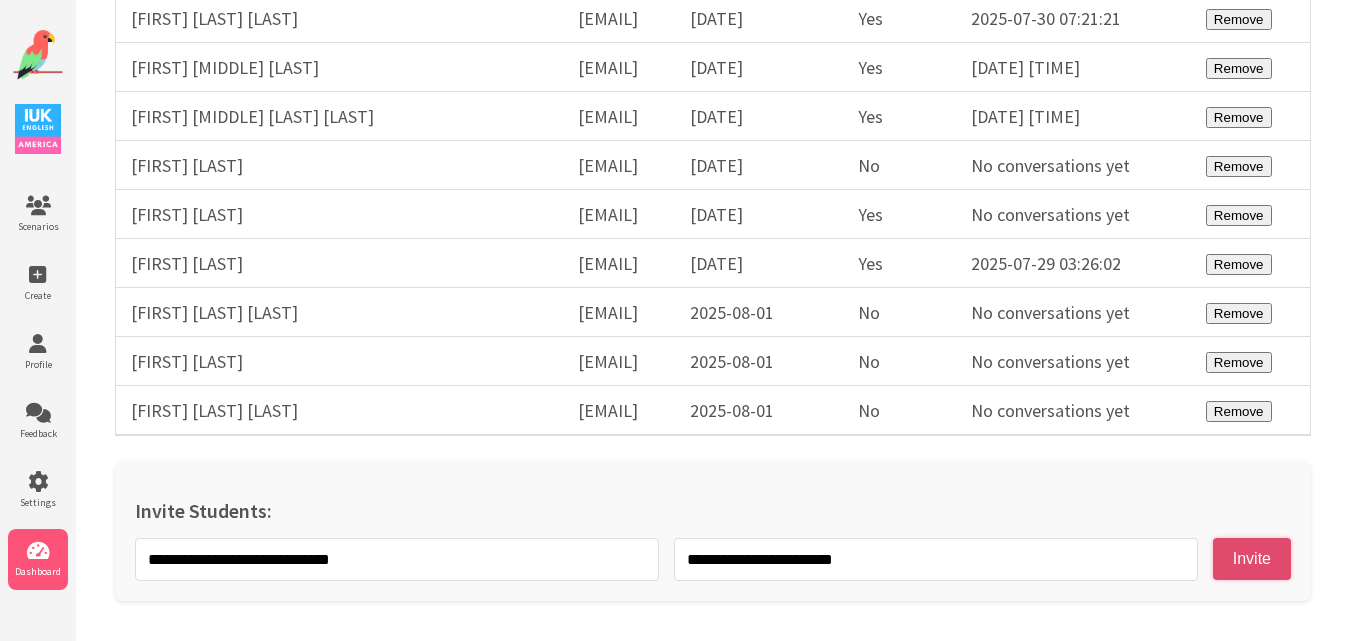 click on "Invite" at bounding box center [1252, 559] 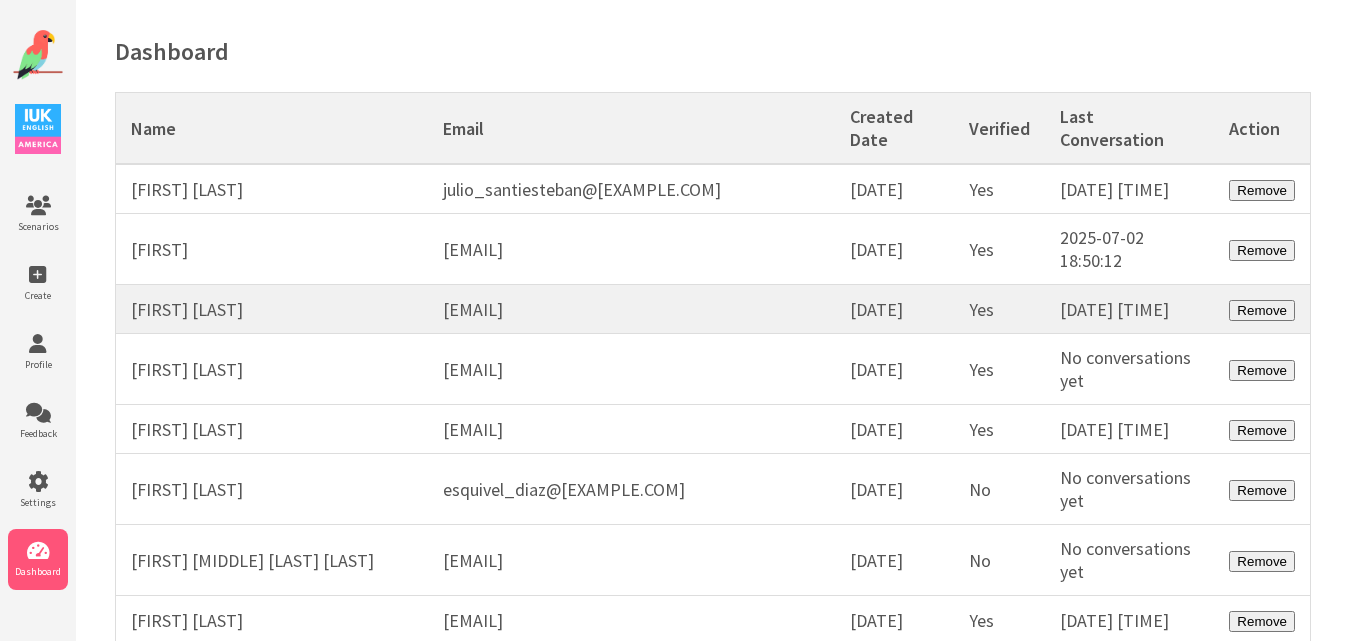 scroll, scrollTop: 0, scrollLeft: 0, axis: both 